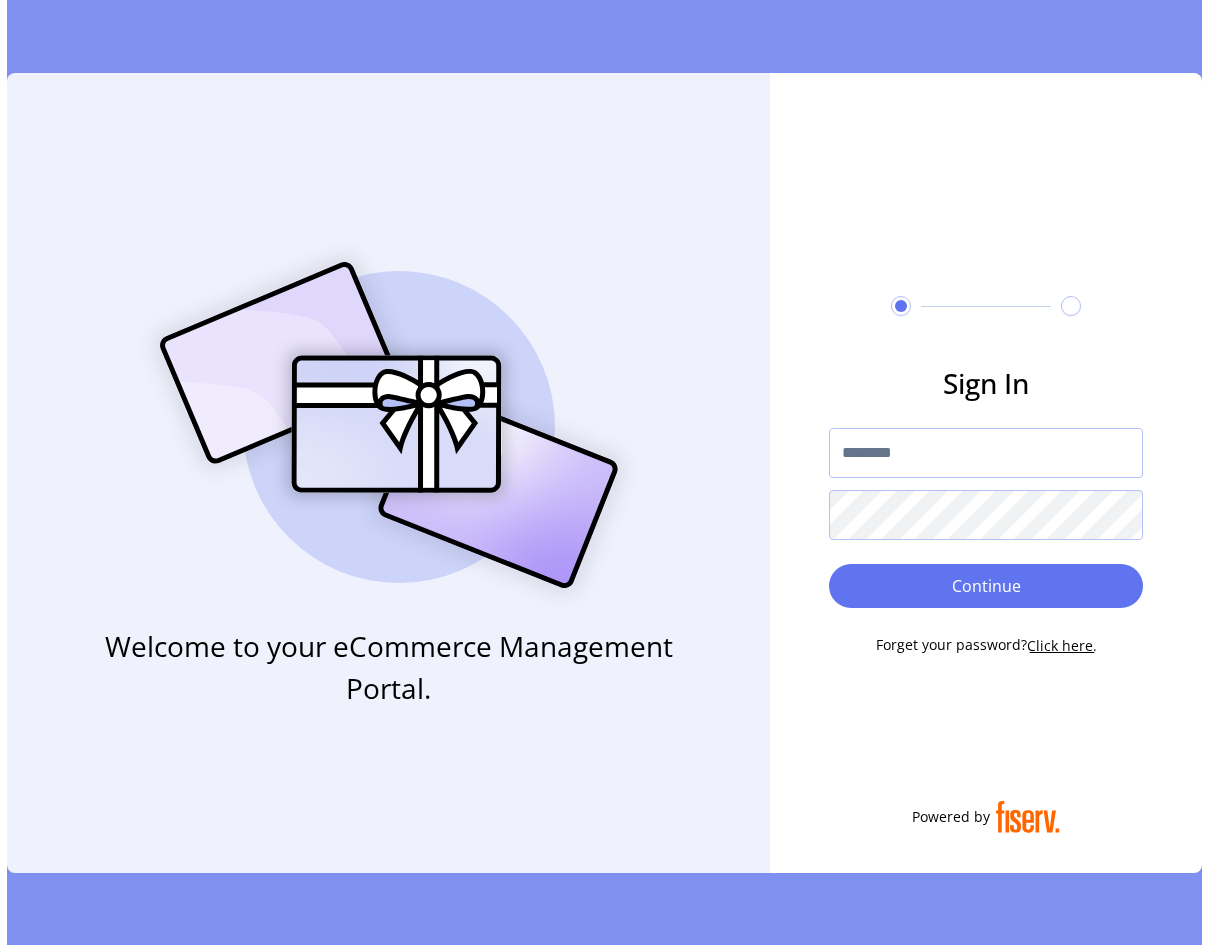 scroll, scrollTop: 0, scrollLeft: 0, axis: both 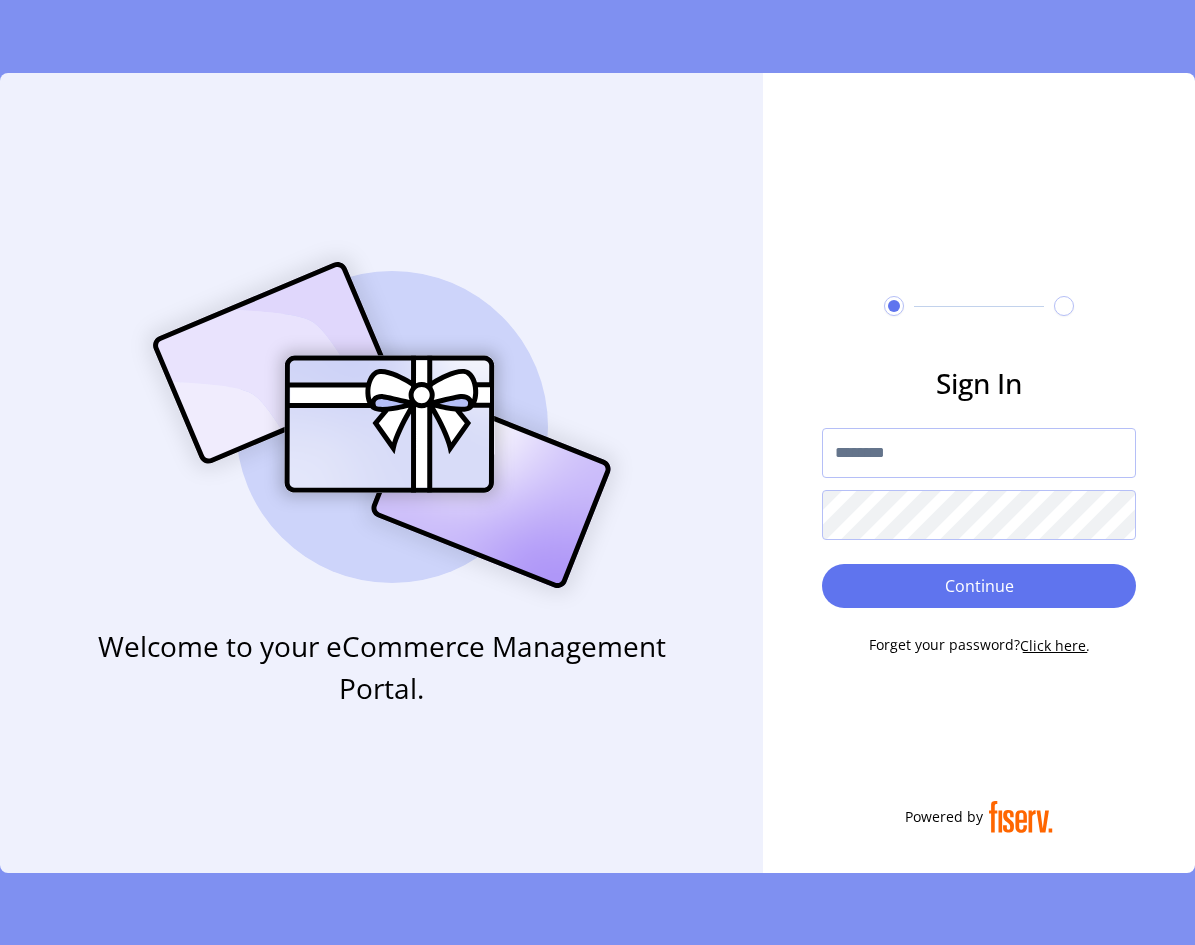click at bounding box center [979, 453] 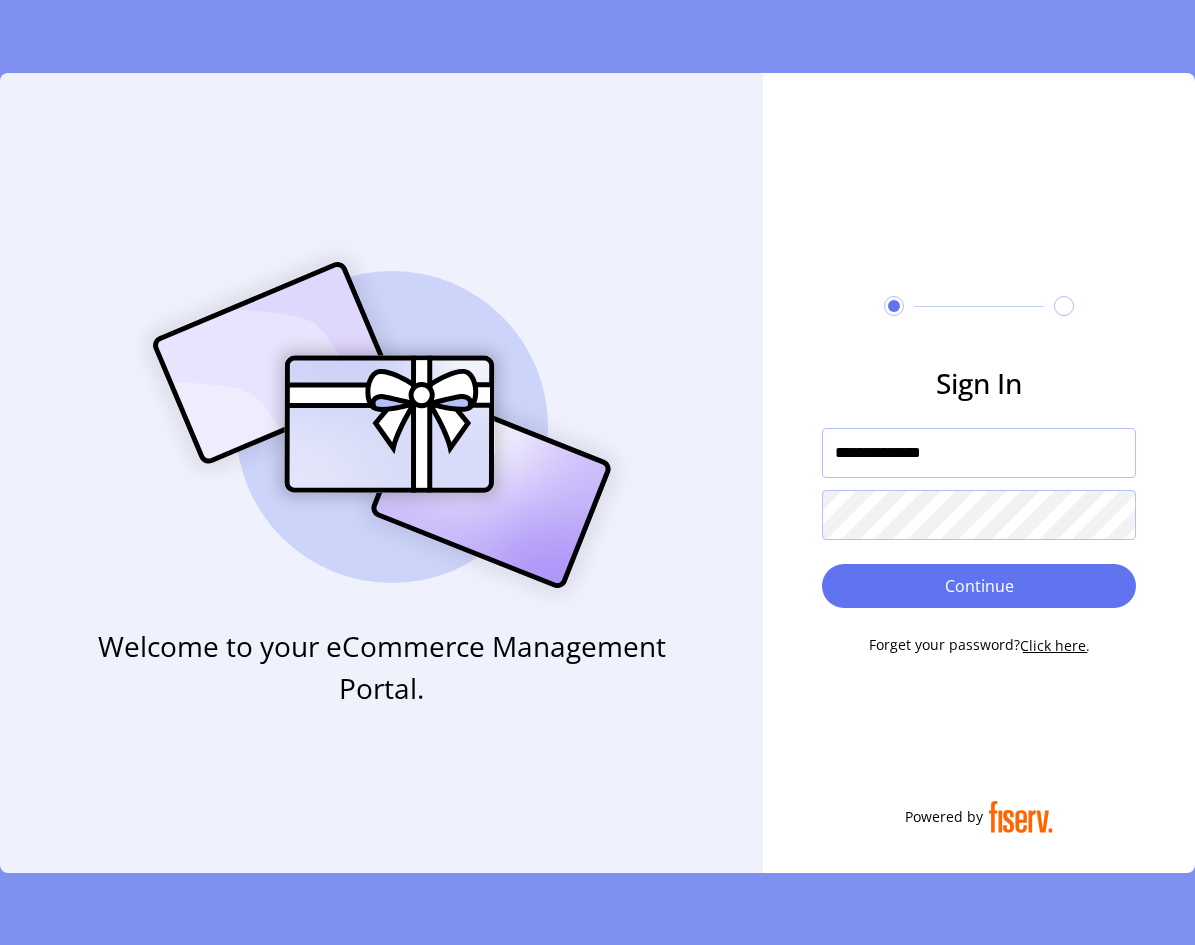 type on "**********" 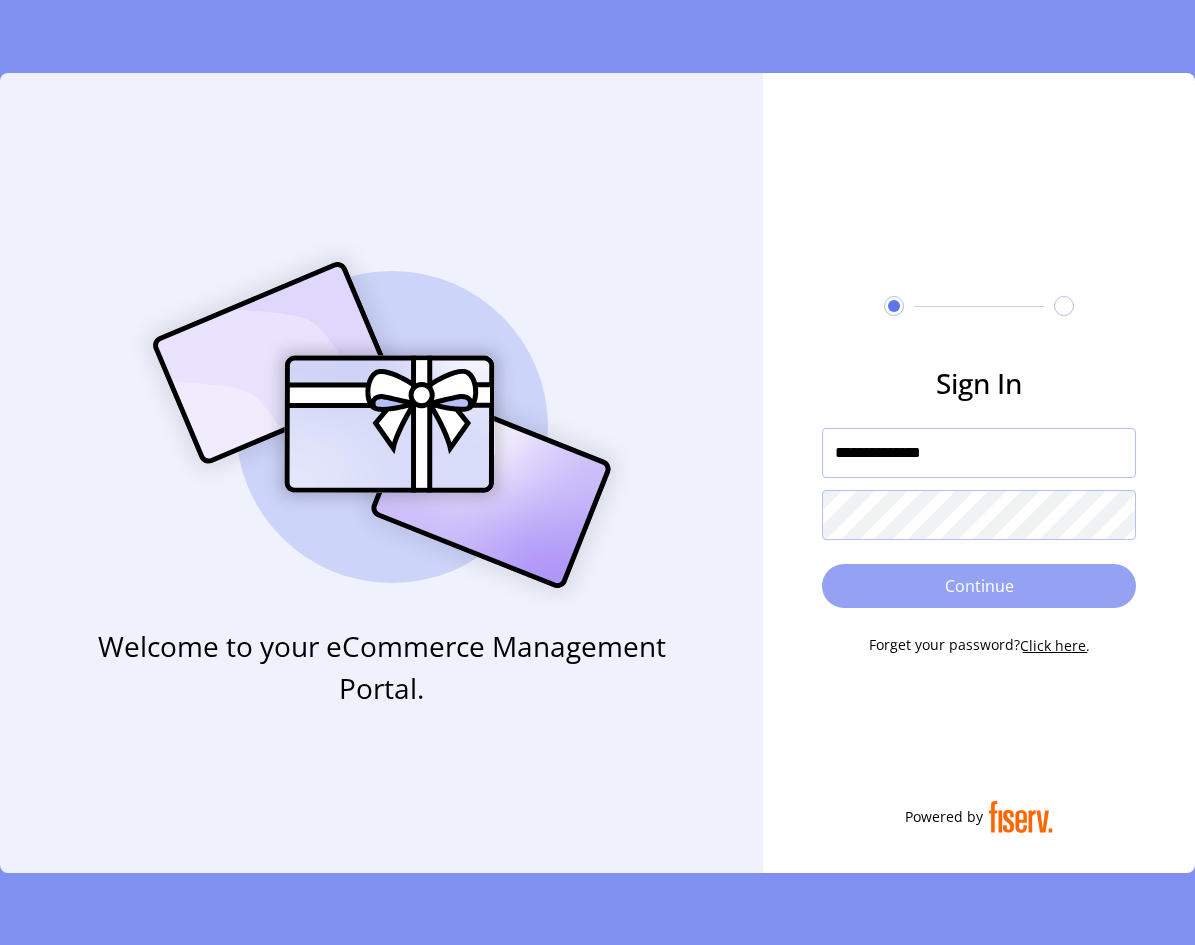 click on "Continue" at bounding box center [979, 586] 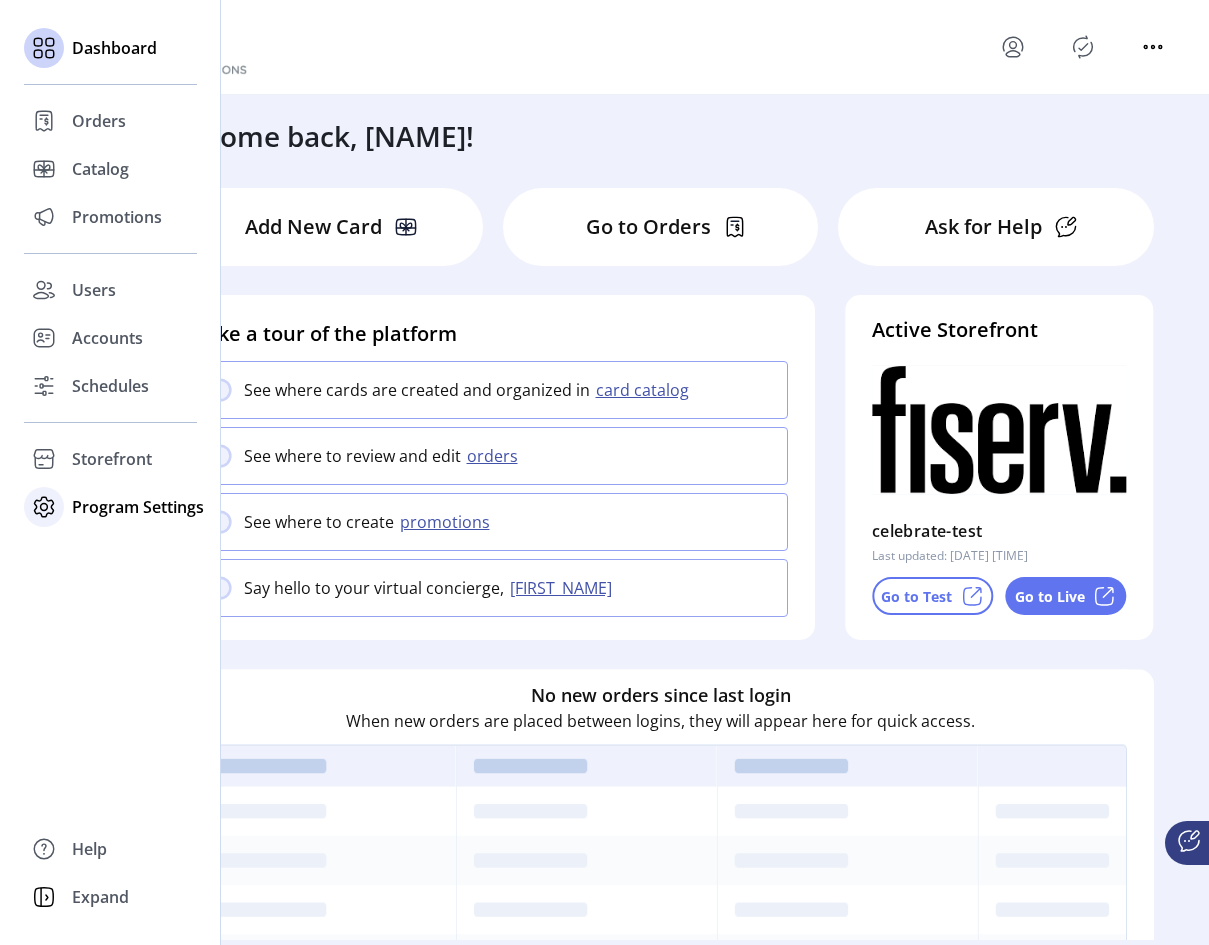 click on "Program Settings" at bounding box center (99, 121) 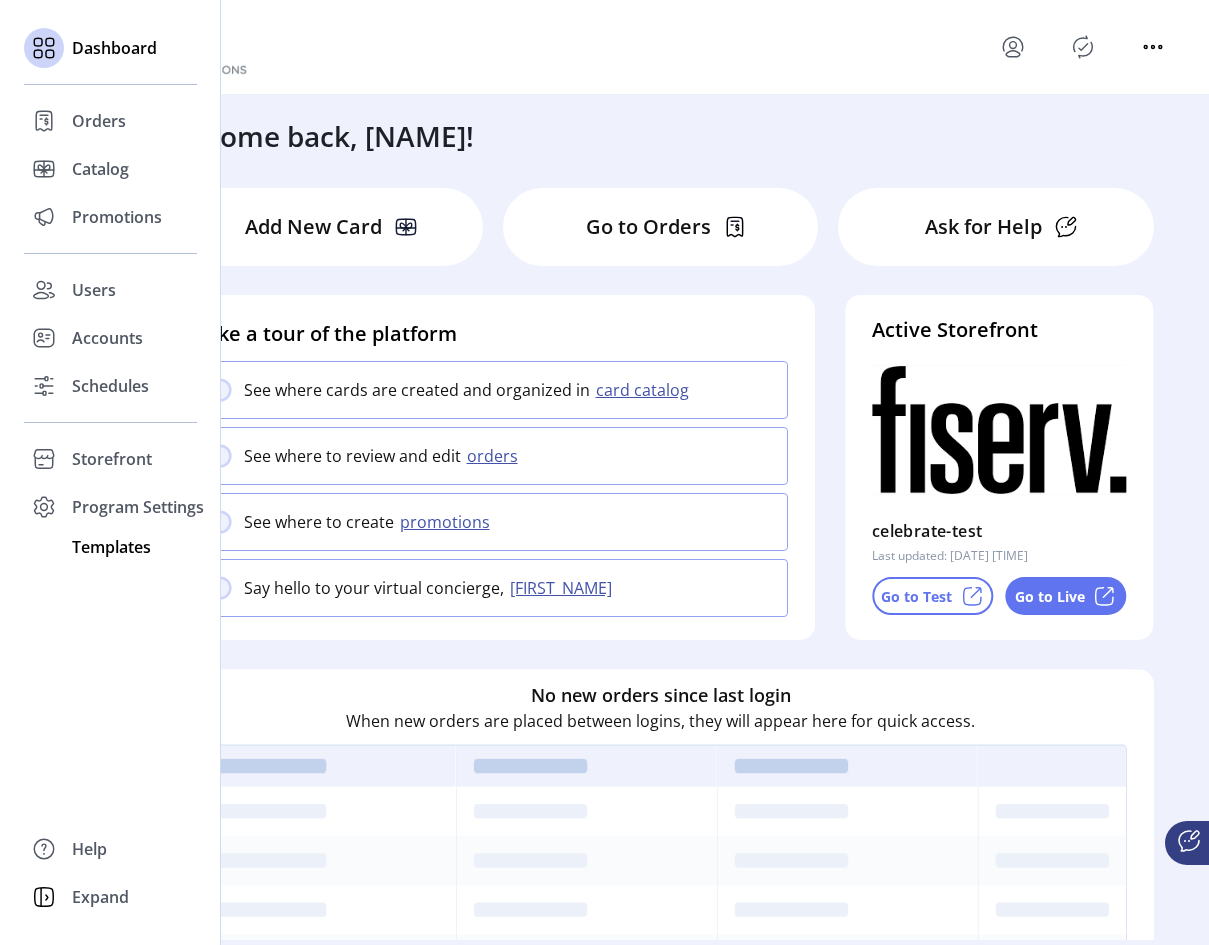 click on "Templates" at bounding box center [99, 121] 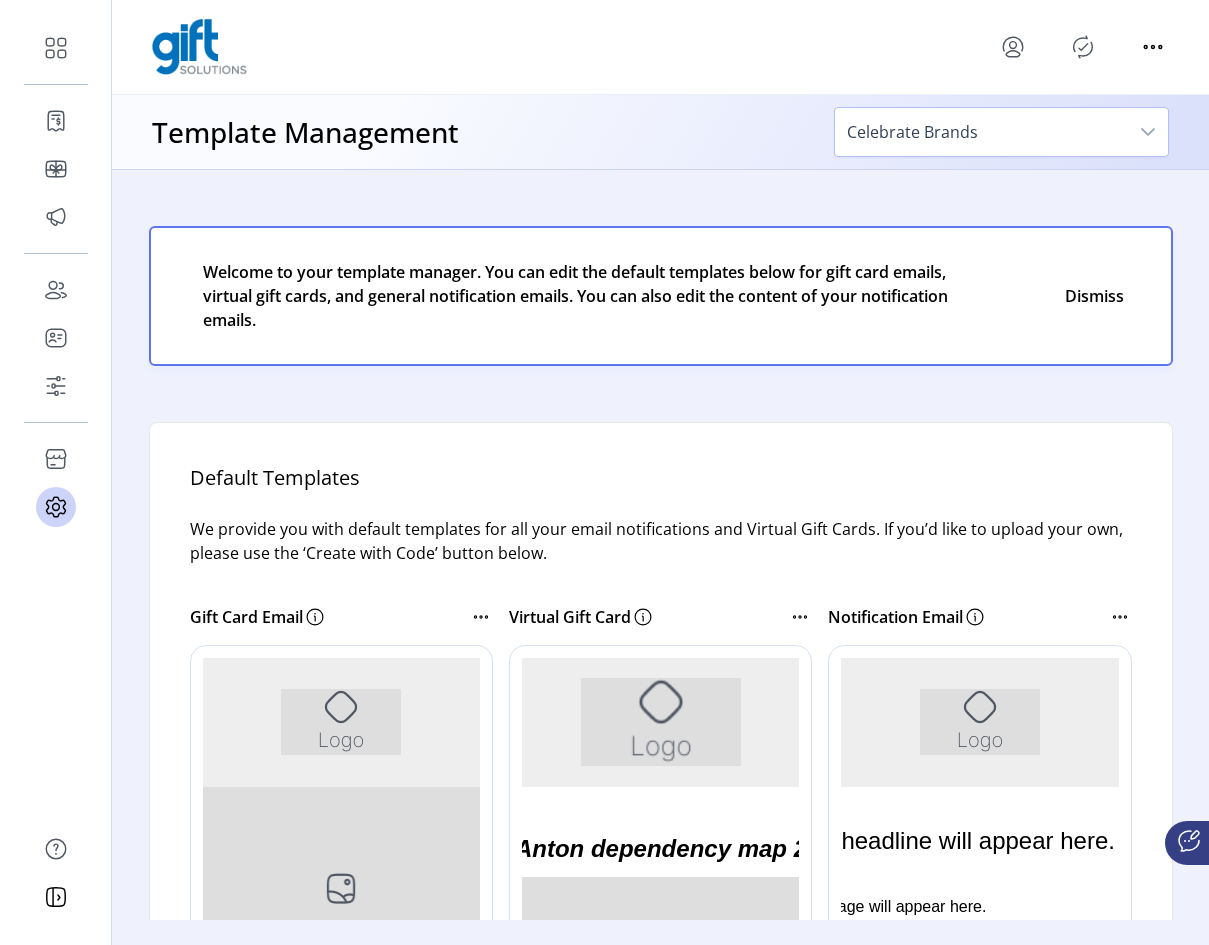 scroll, scrollTop: 0, scrollLeft: 0, axis: both 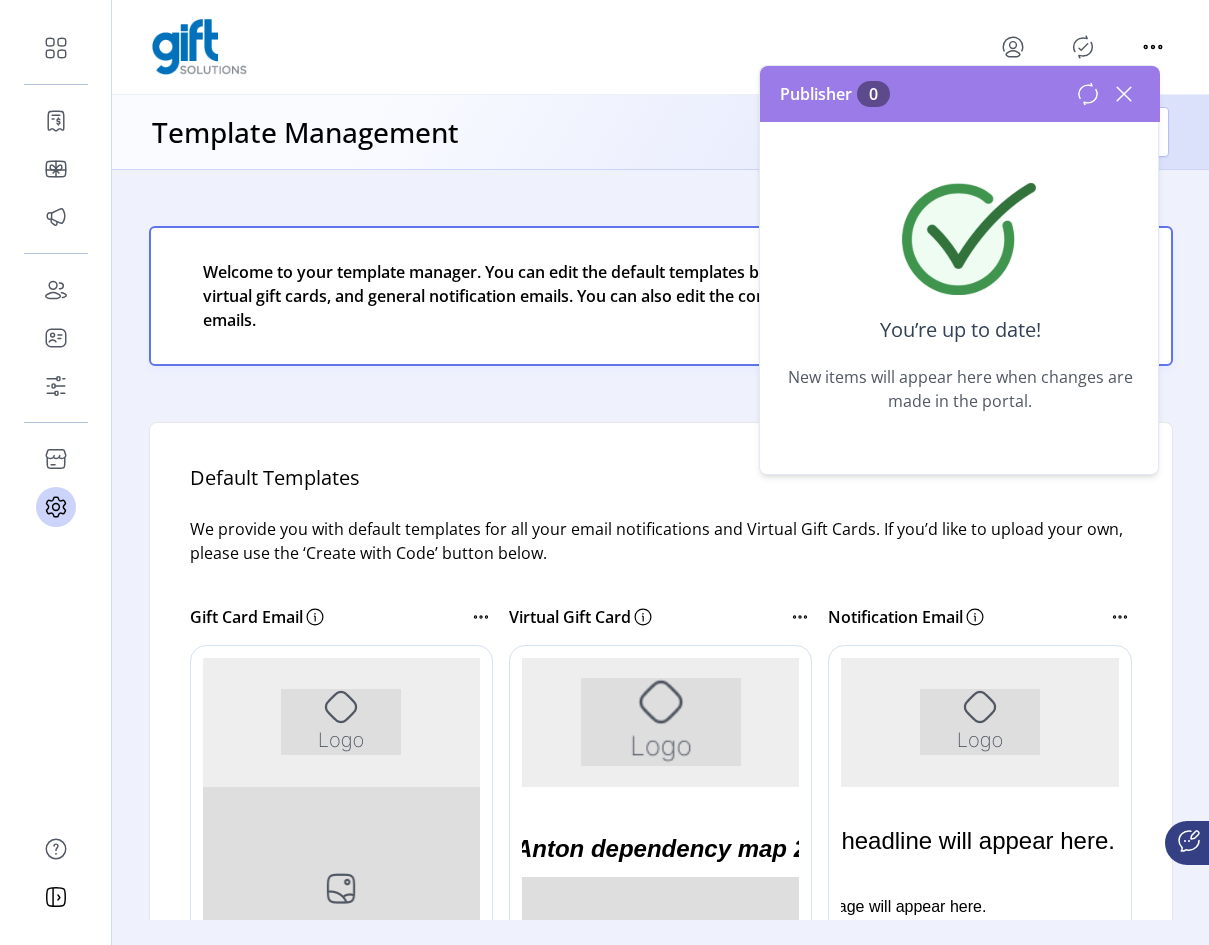 click at bounding box center [1124, 94] 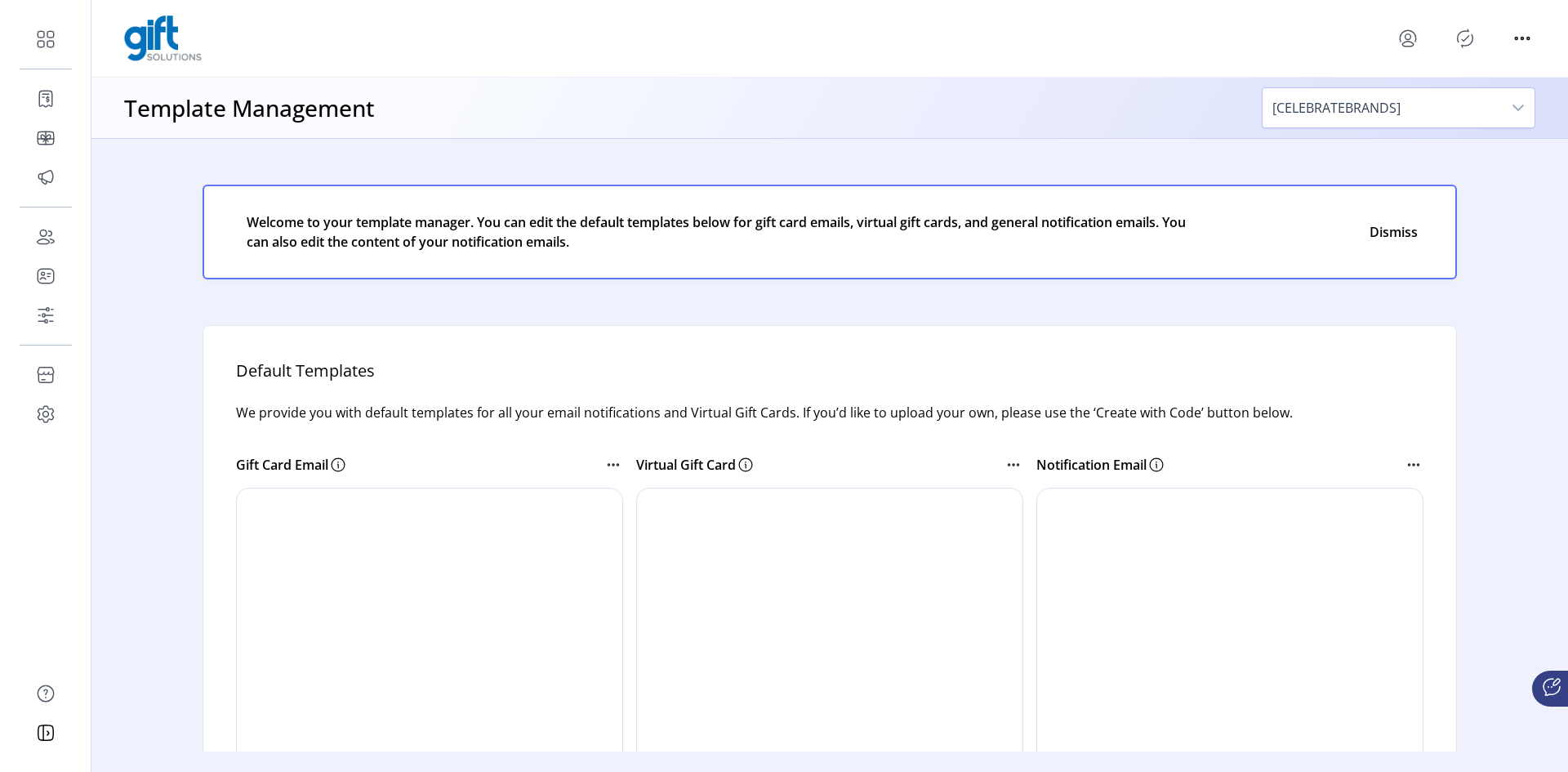 scroll, scrollTop: 0, scrollLeft: 0, axis: both 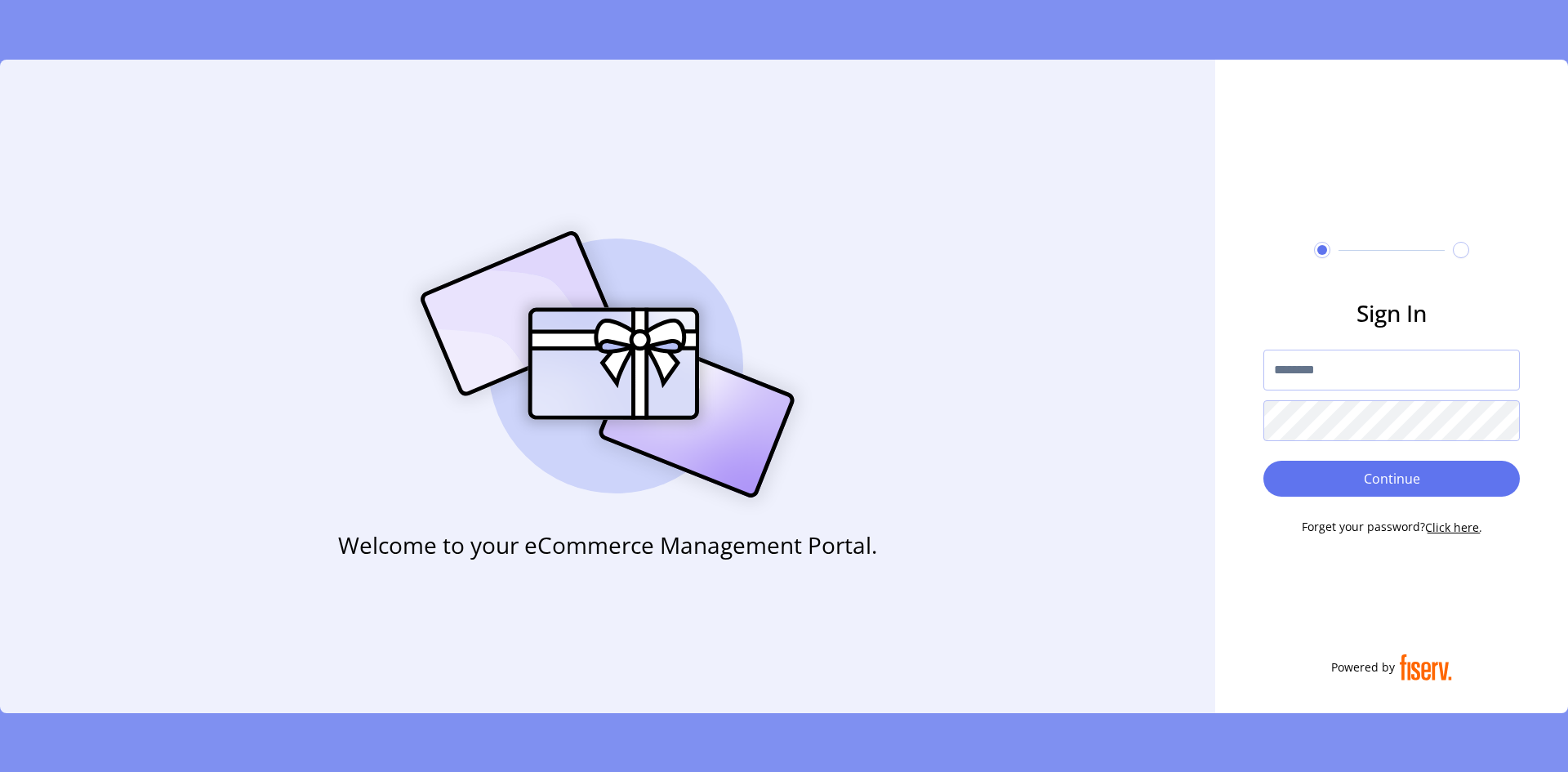 click at bounding box center [1392, 370] 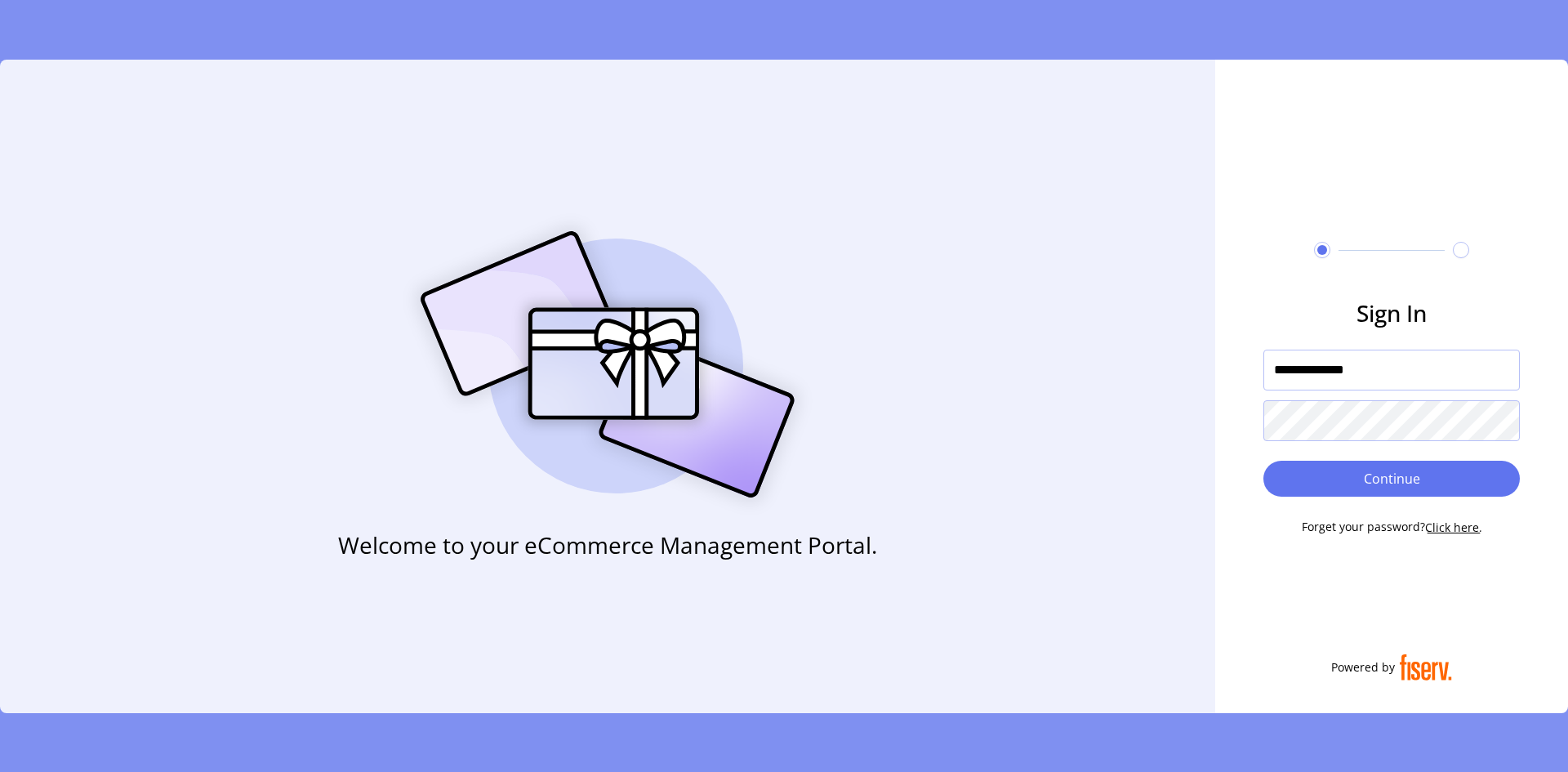 type on "**********" 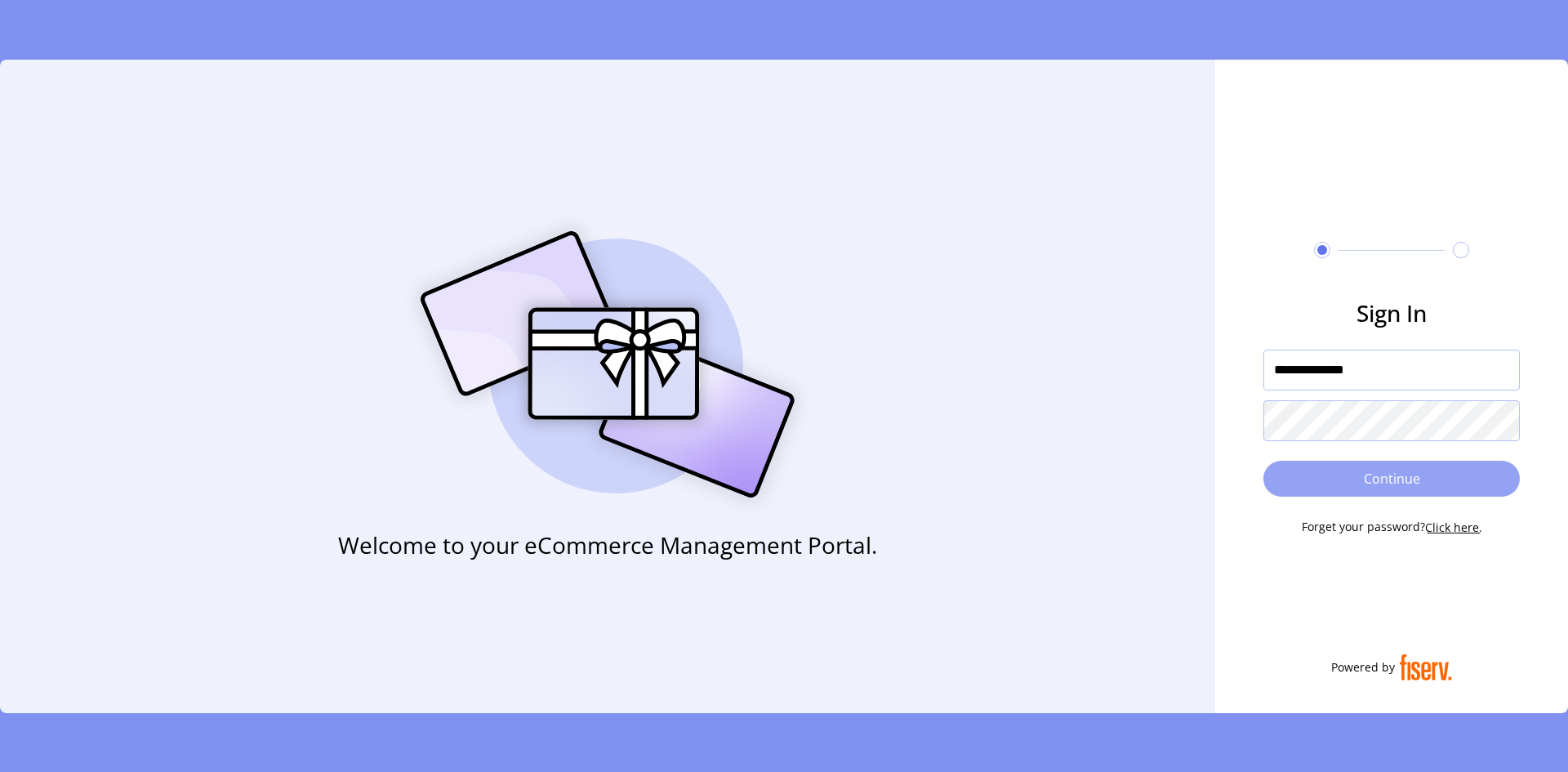 click on "Continue" at bounding box center (1392, 479) 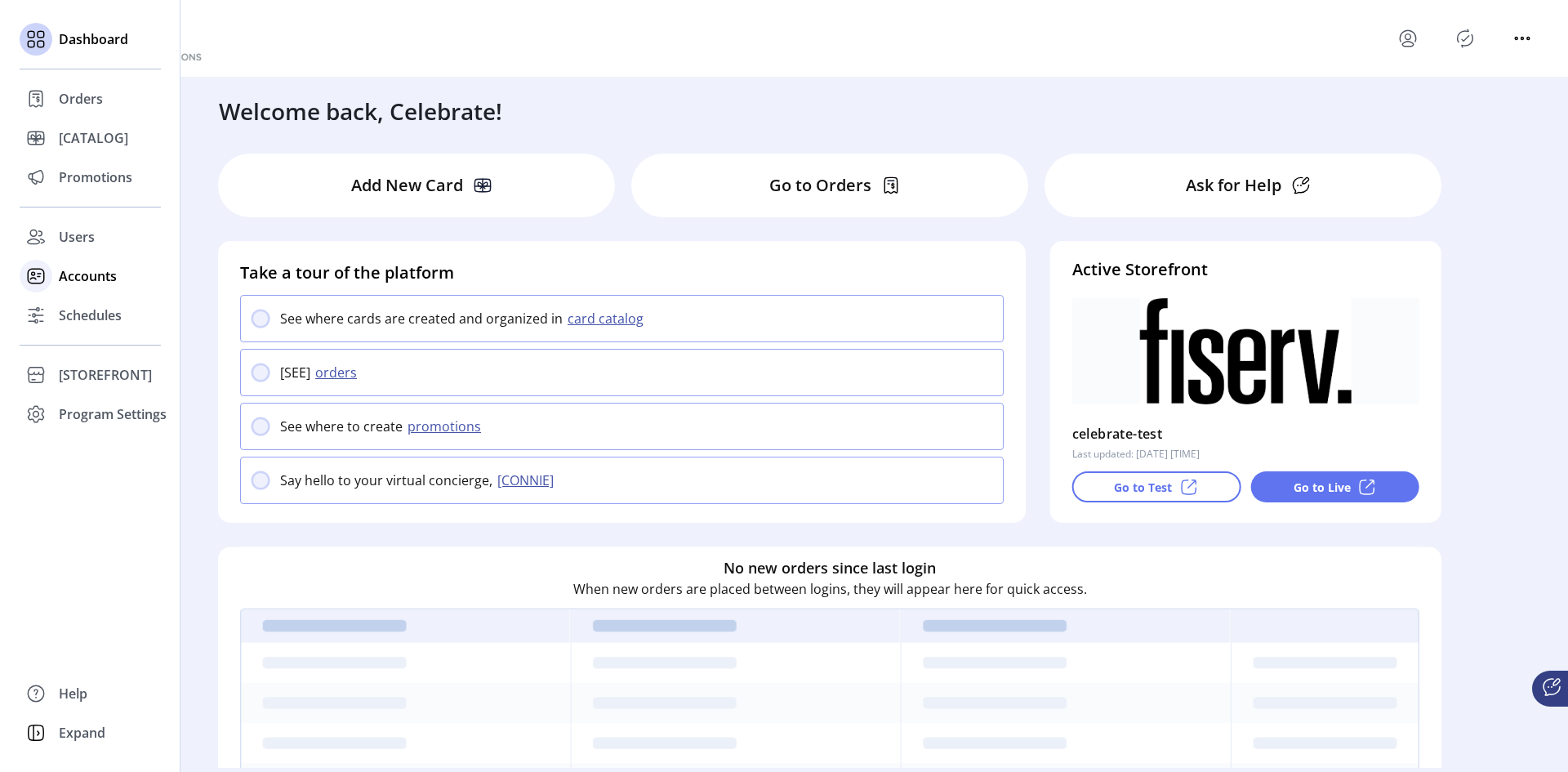 click on "Accounts" at bounding box center [90, 276] 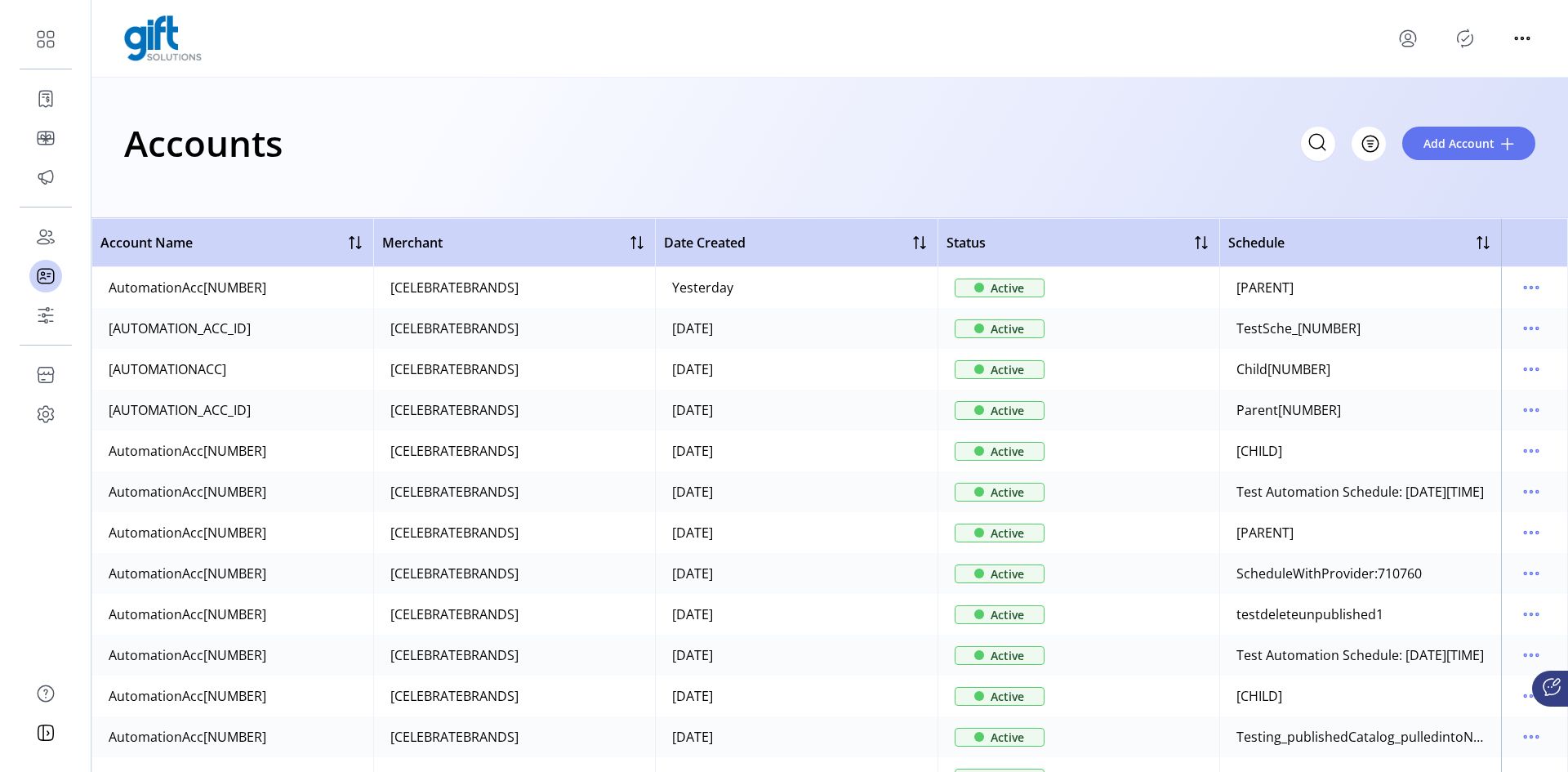 click at bounding box center [1317, 142] 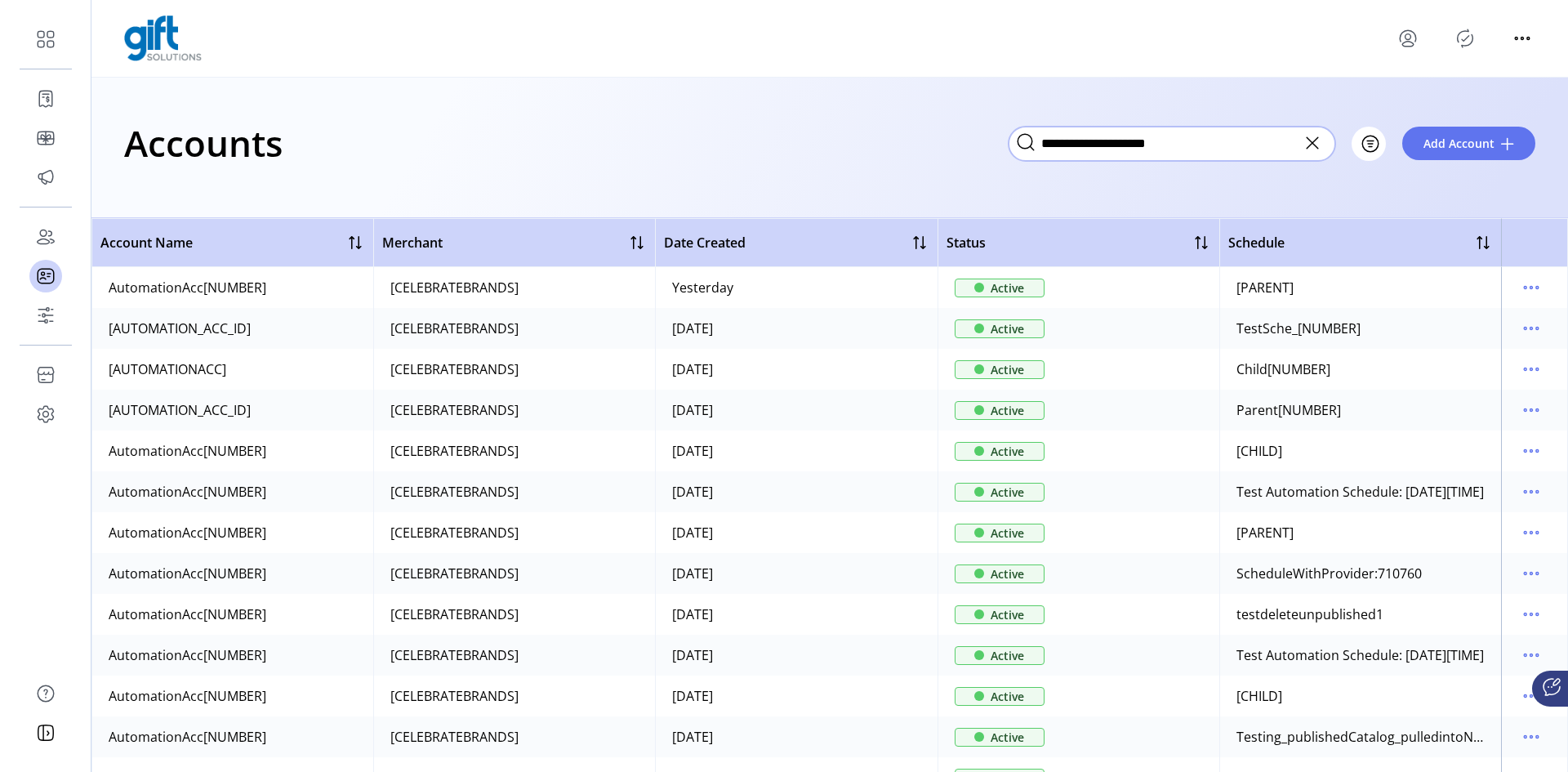 type on "**********" 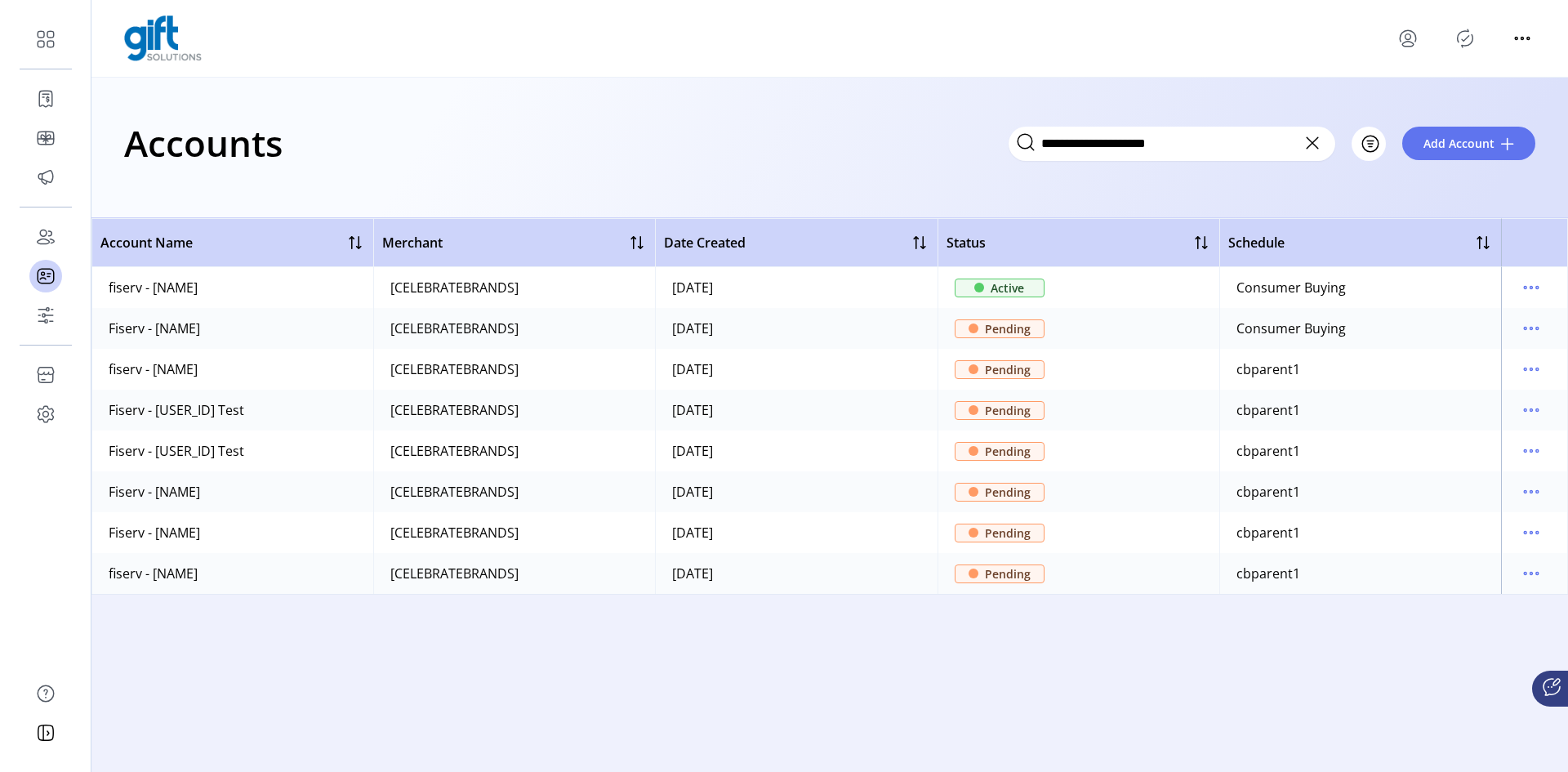 click at bounding box center [1312, 143] 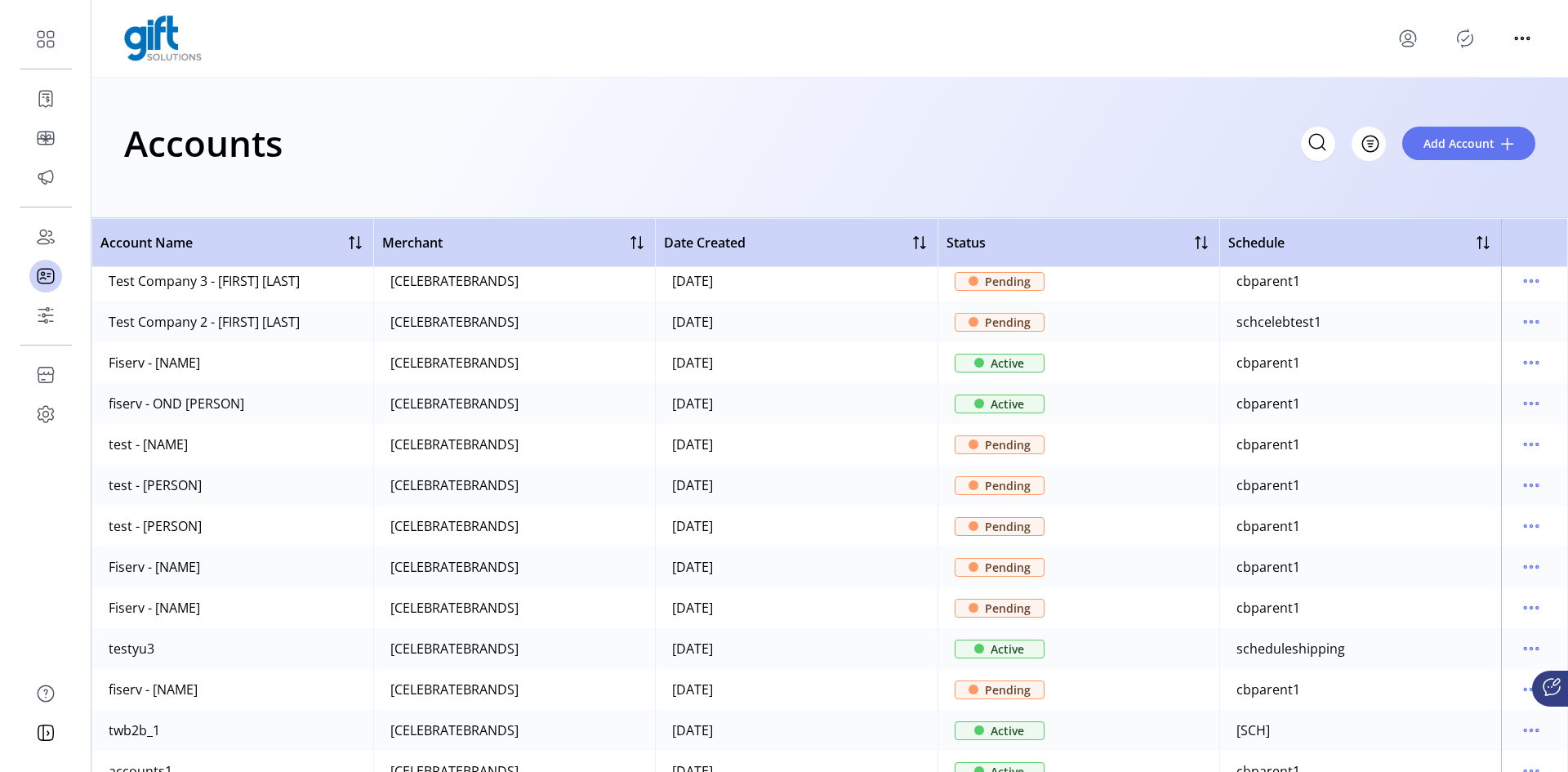 scroll, scrollTop: 2886, scrollLeft: 0, axis: vertical 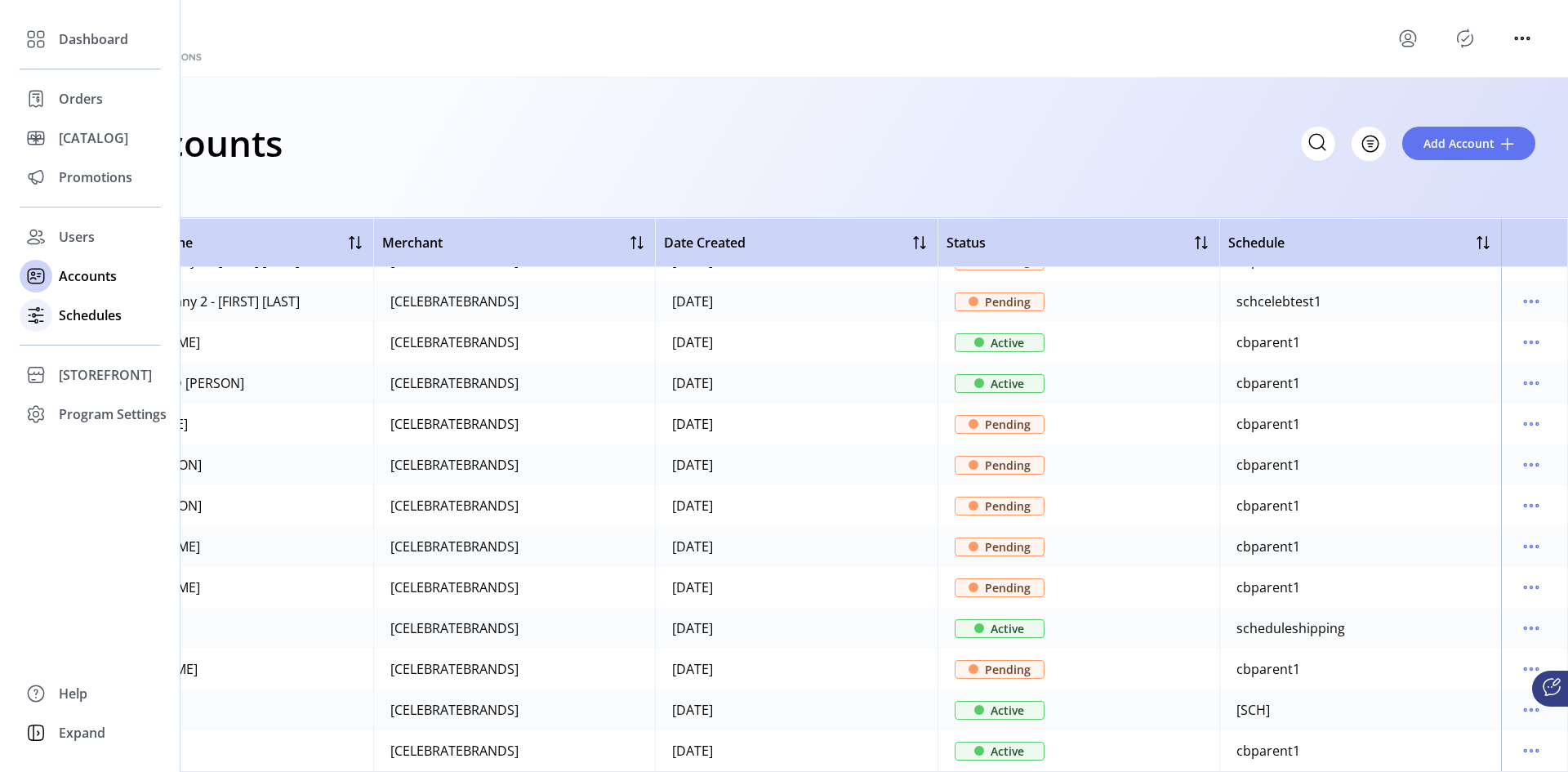 click on "Schedules" at bounding box center [90, 315] 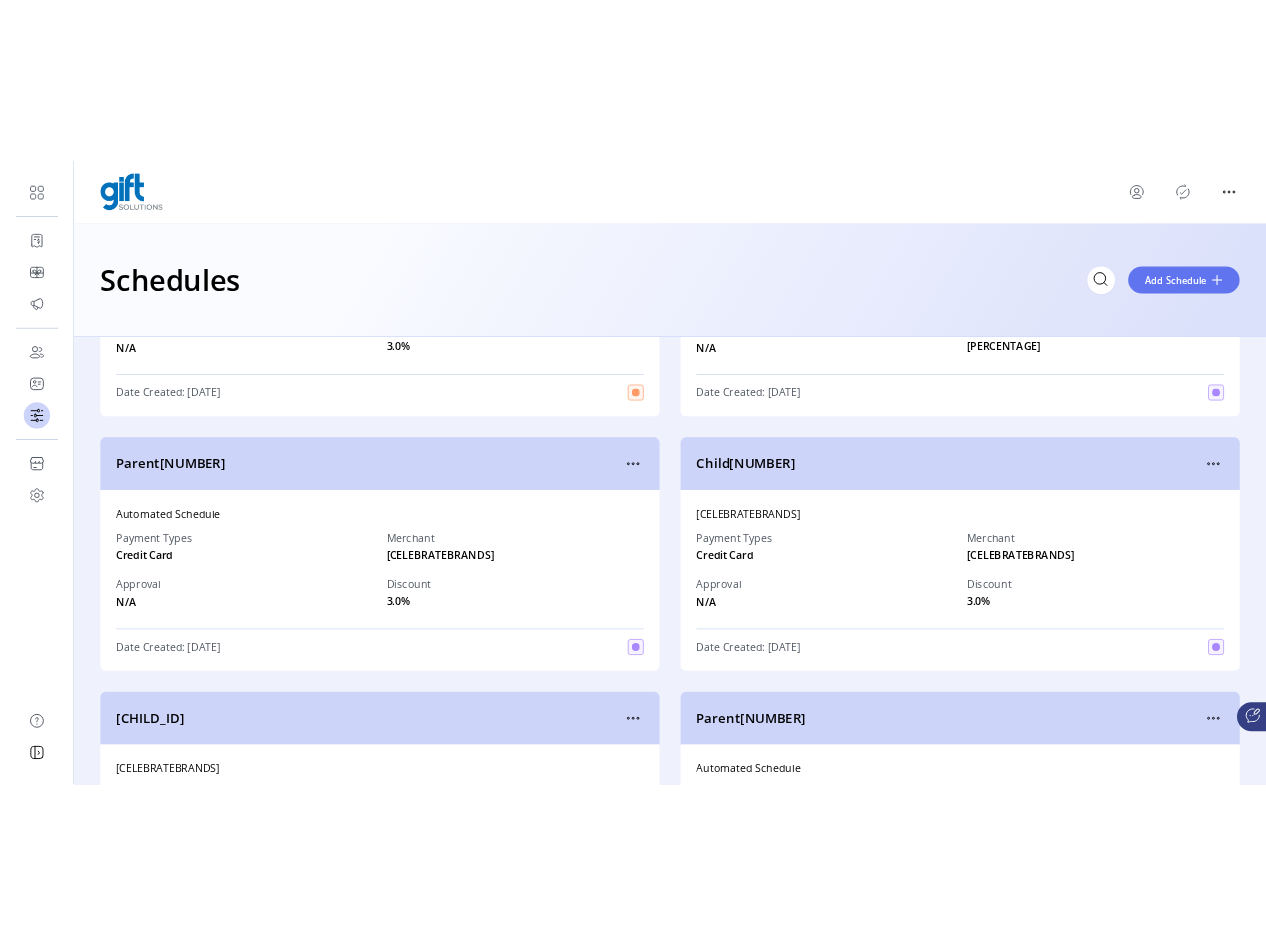 scroll, scrollTop: 24600, scrollLeft: 0, axis: vertical 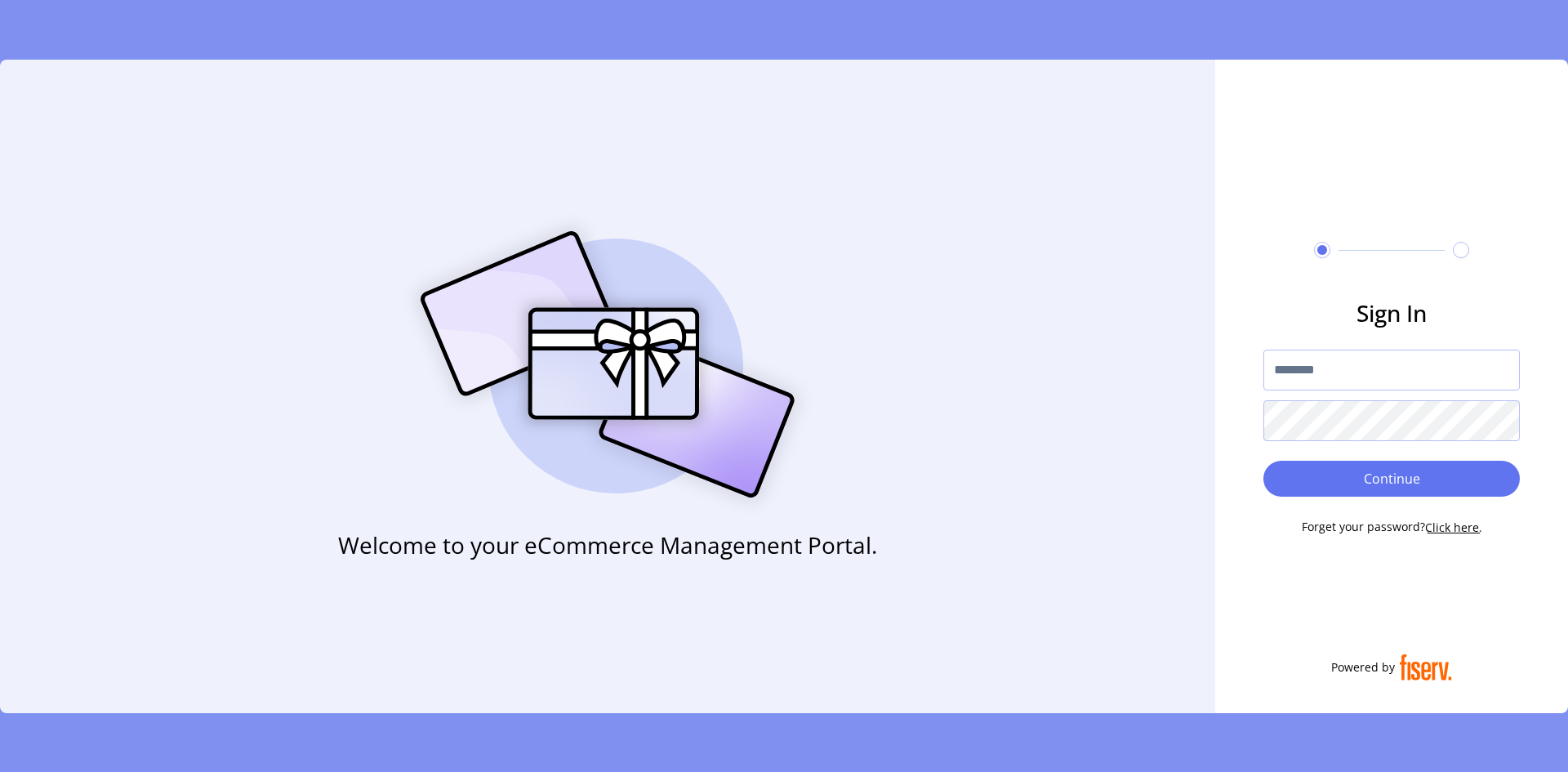 click at bounding box center [1392, 370] 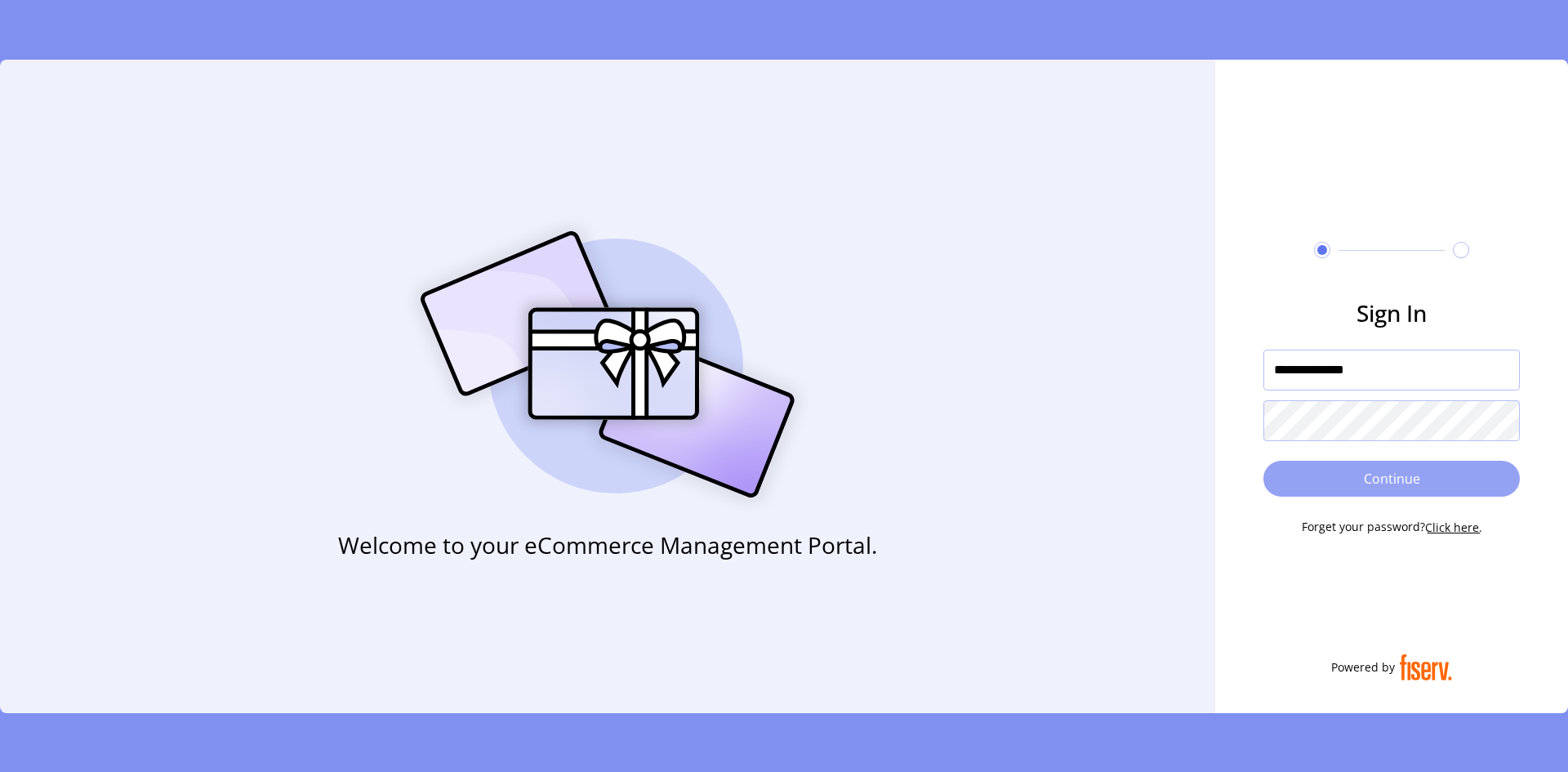 type on "**********" 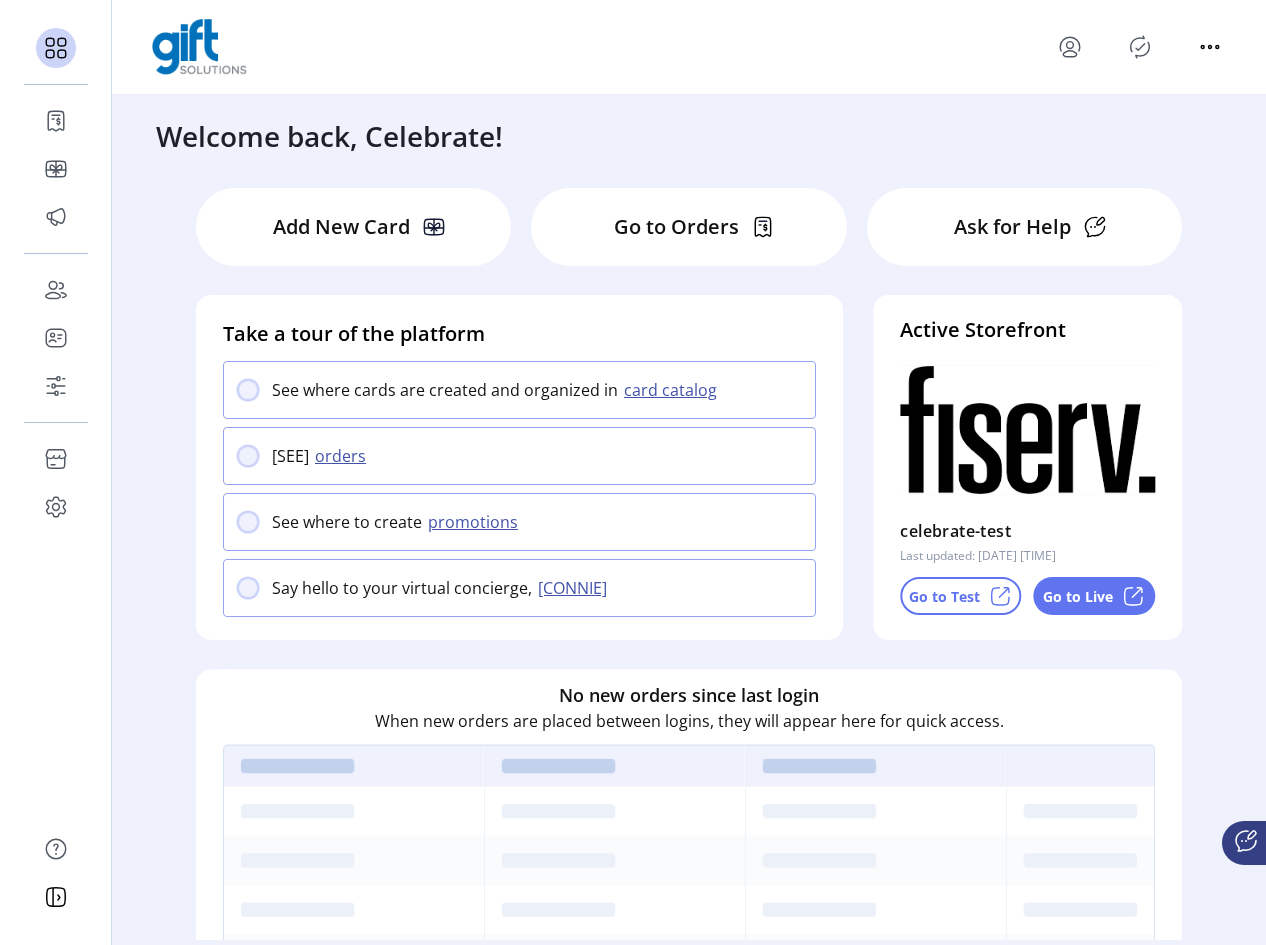 click at bounding box center (1140, 47) 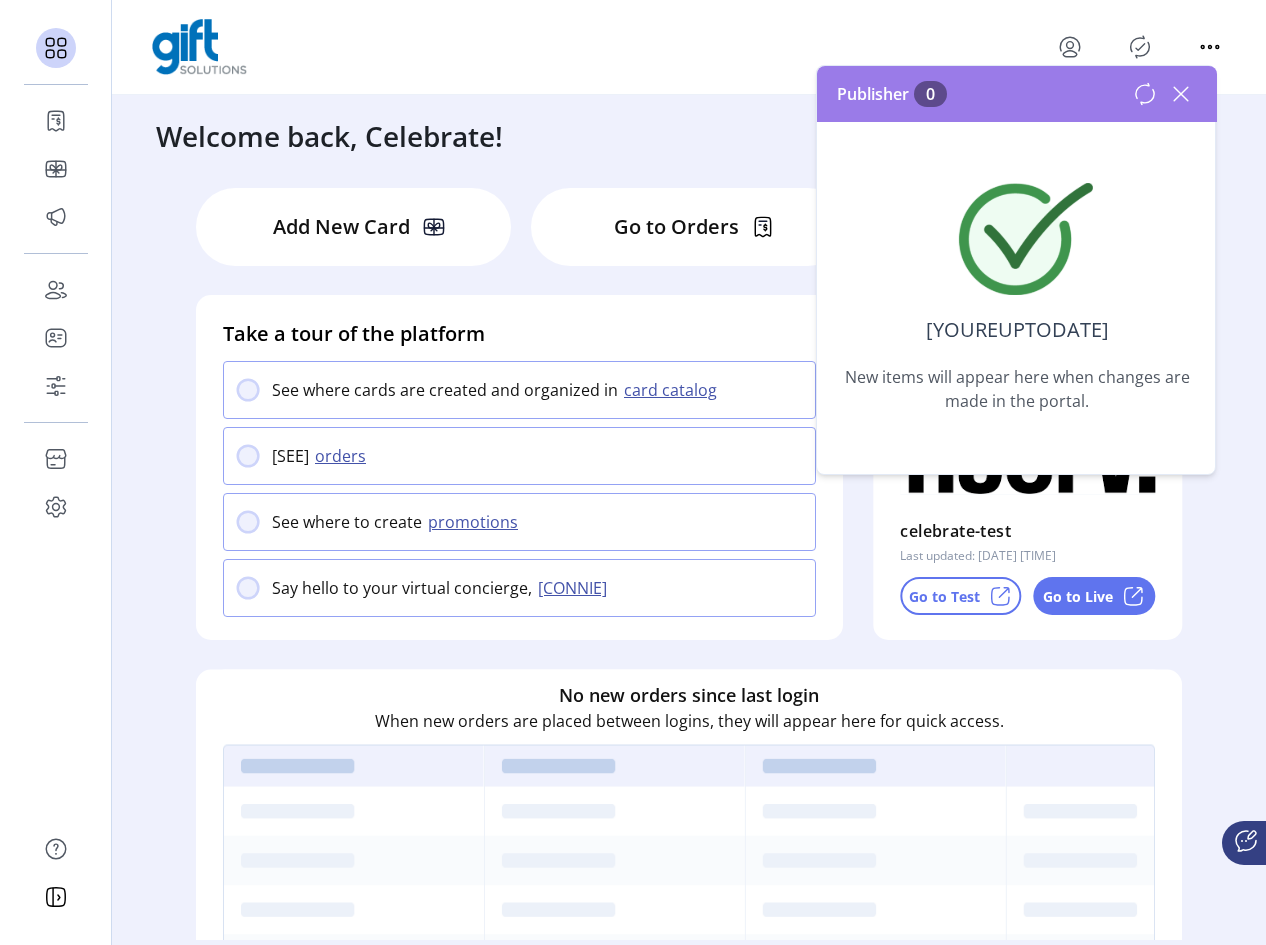 click at bounding box center (1181, 94) 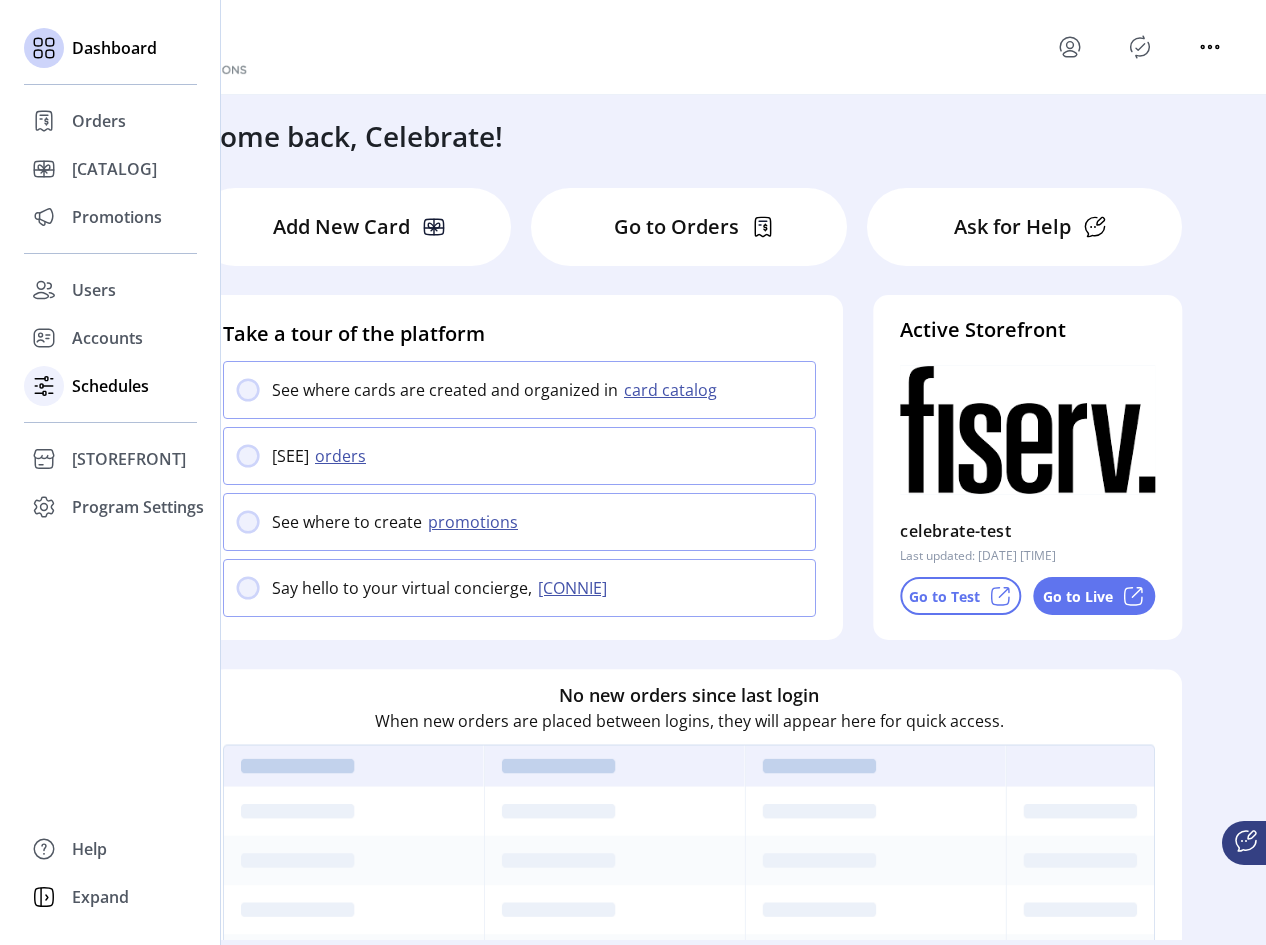click on "Schedules" at bounding box center (99, 121) 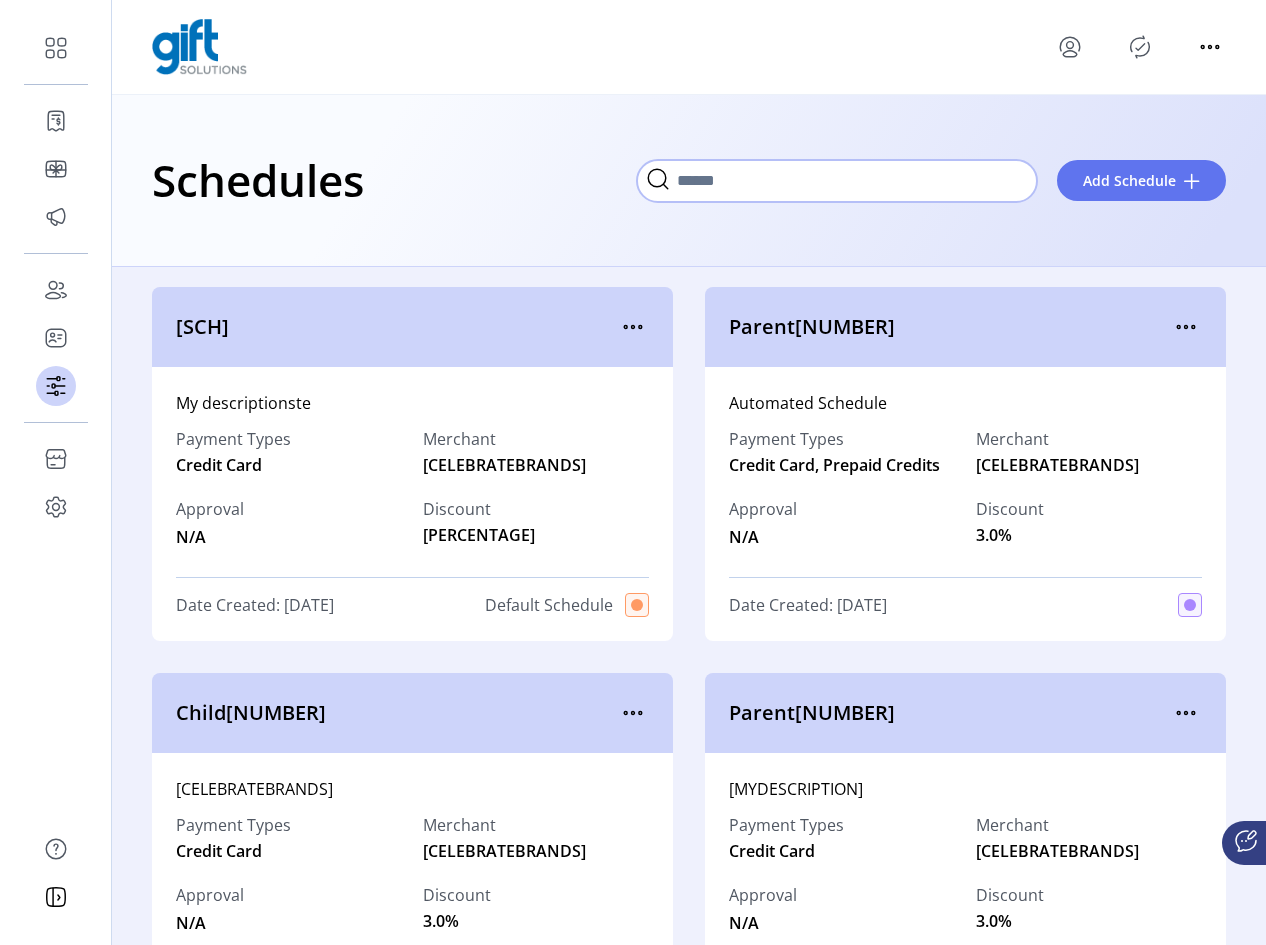 click at bounding box center (837, 181) 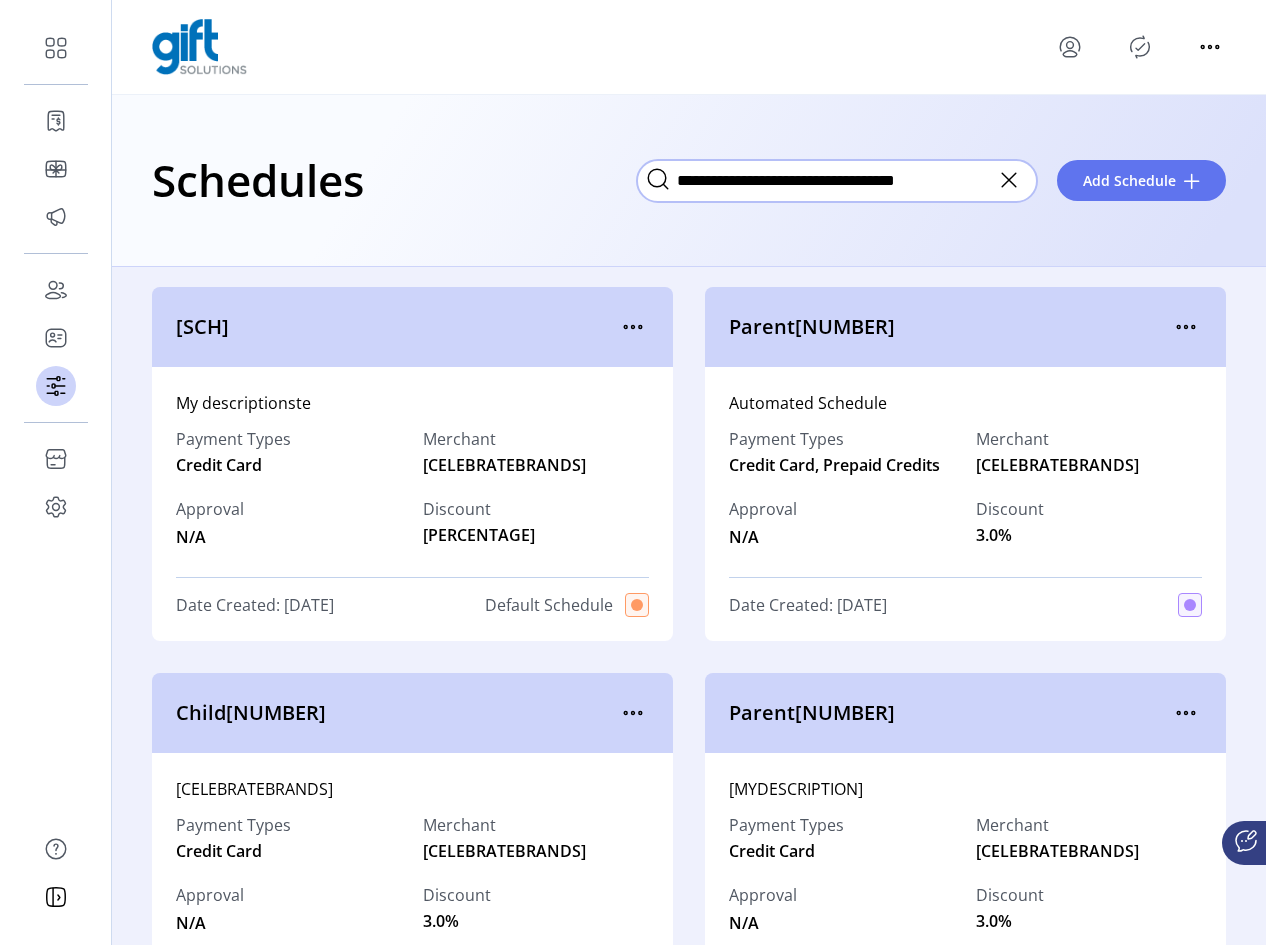 type on "**********" 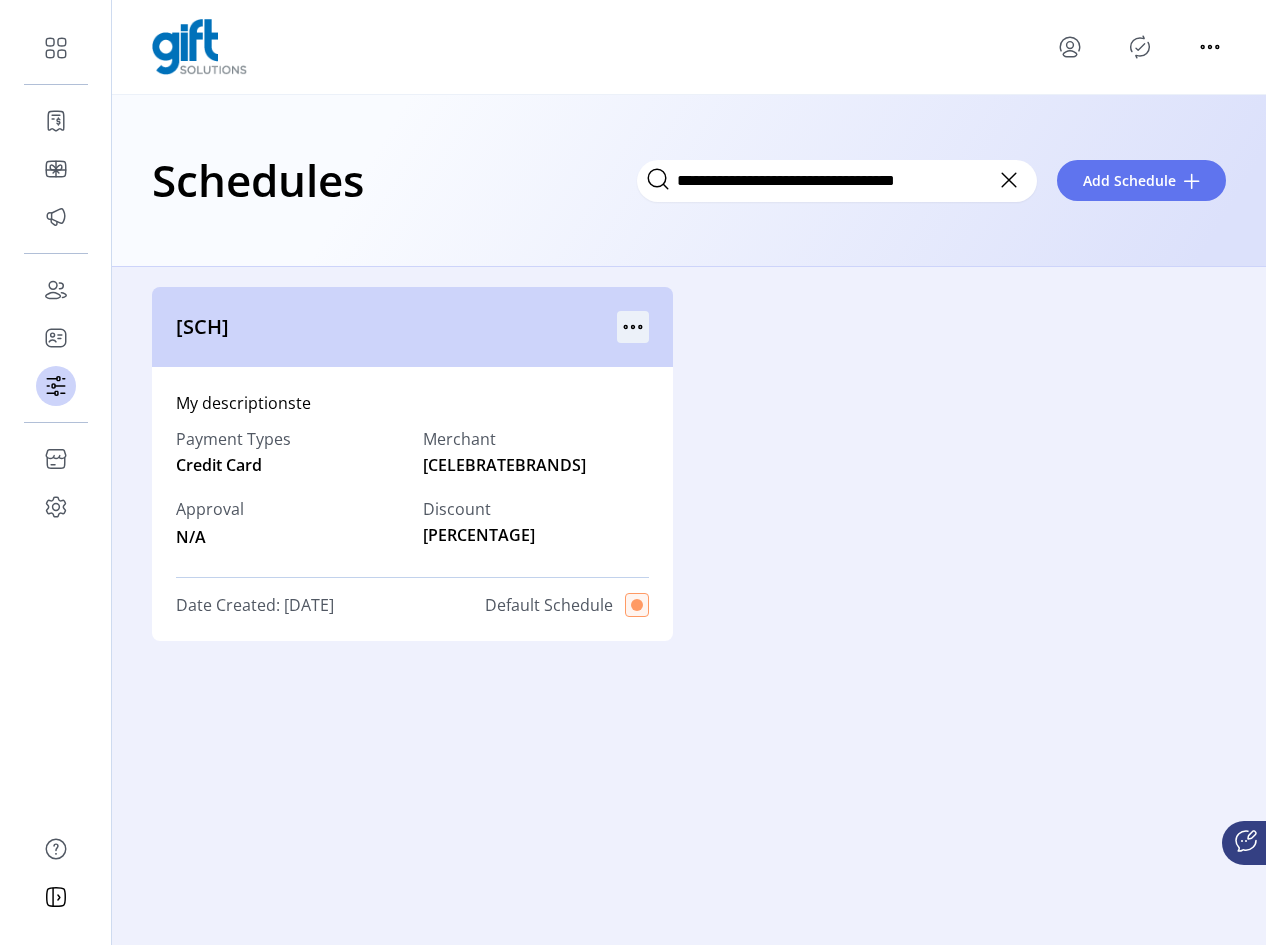 click at bounding box center [633, 327] 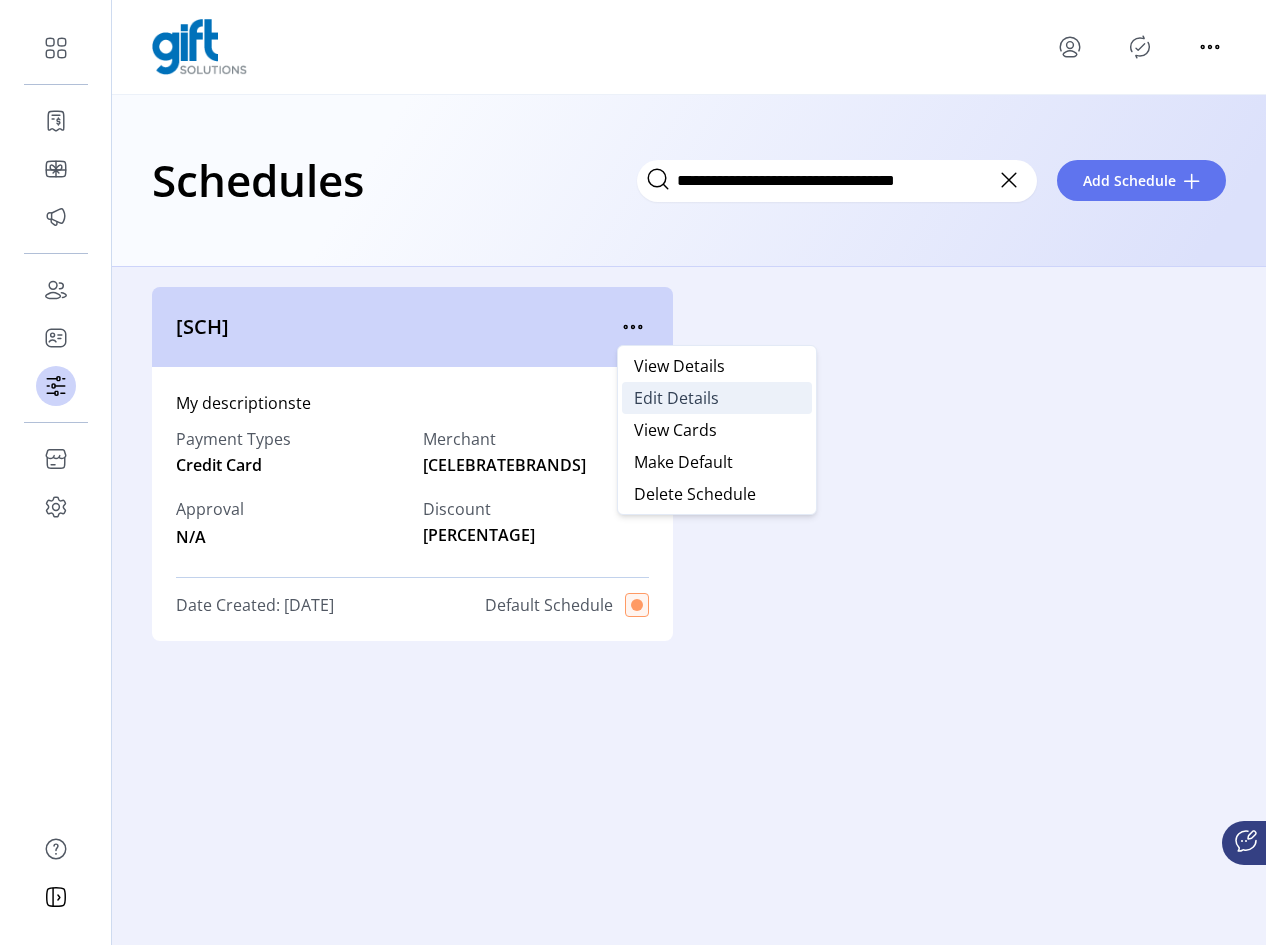 click on "Edit Details" at bounding box center (676, 398) 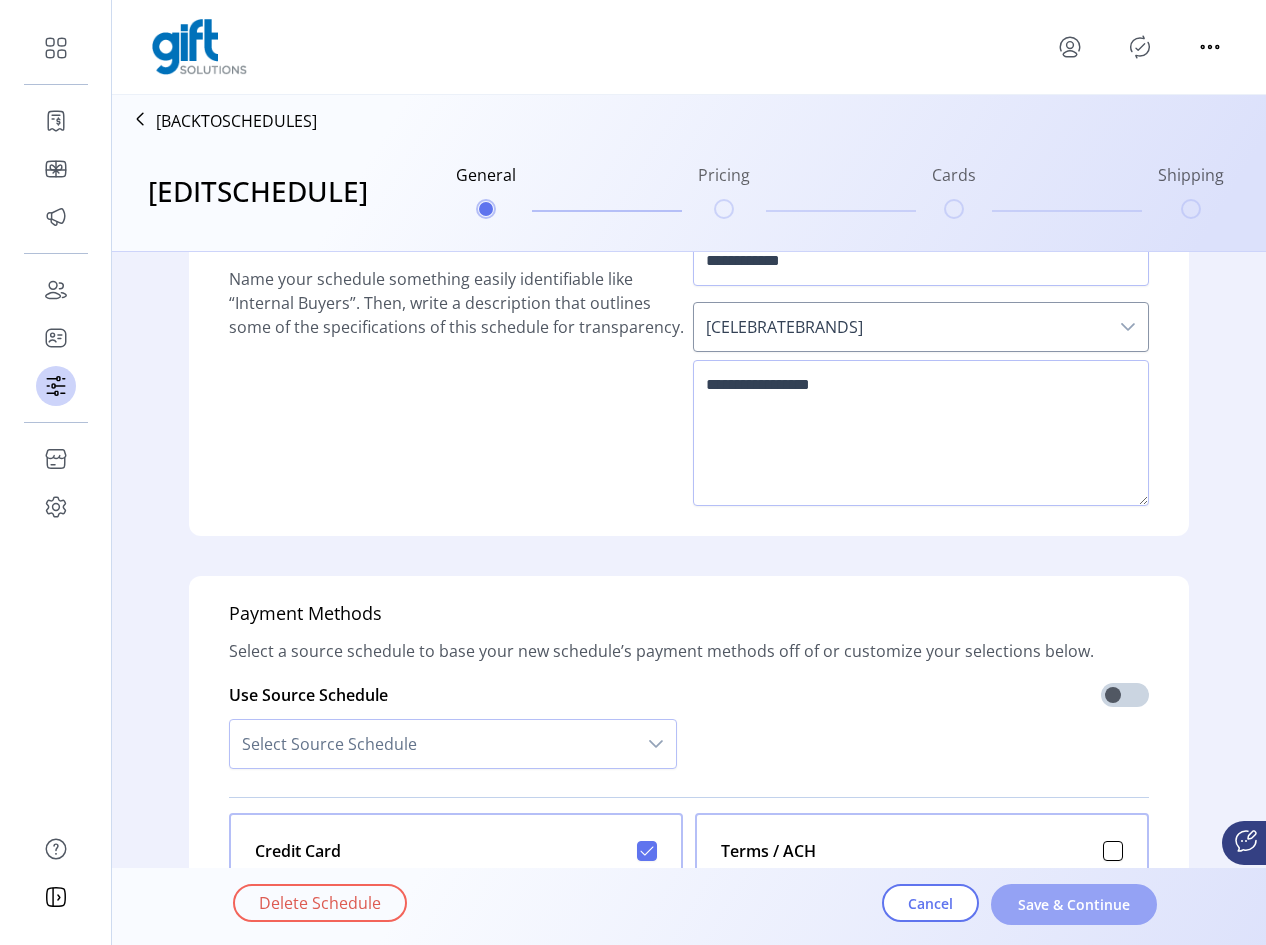 scroll, scrollTop: 100, scrollLeft: 0, axis: vertical 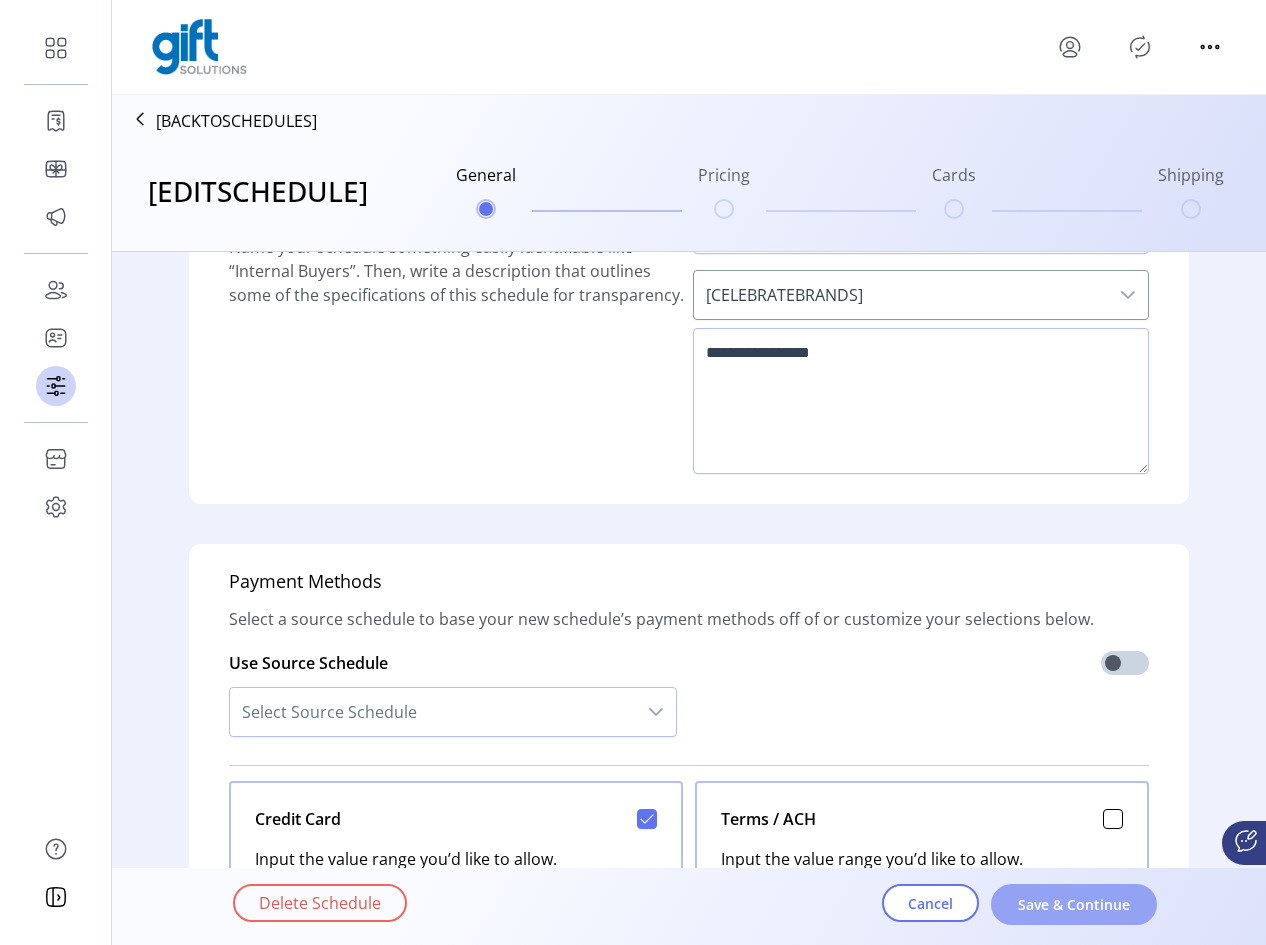 click on "Save & Continue" at bounding box center (1074, 904) 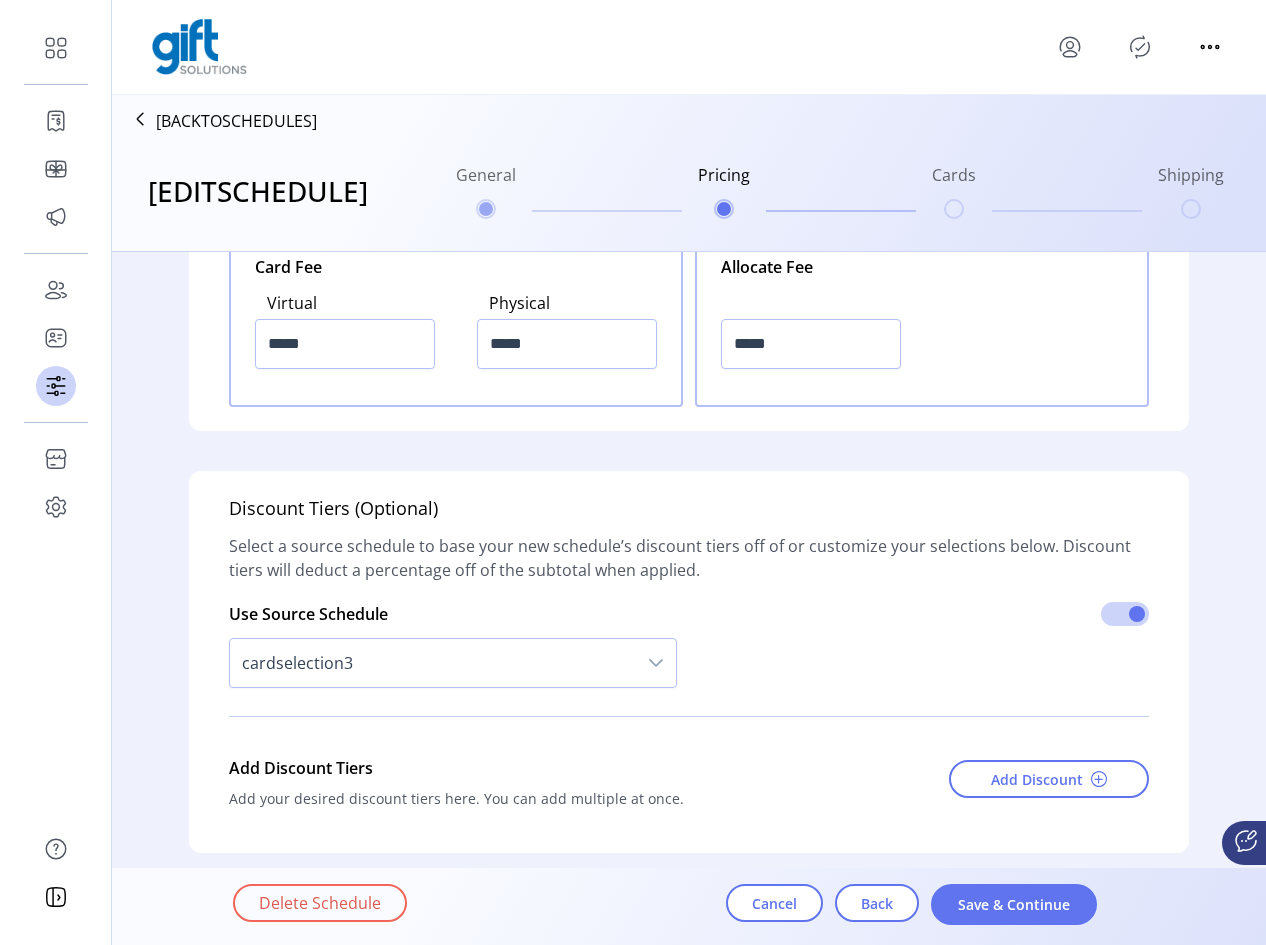 scroll, scrollTop: 1113, scrollLeft: 0, axis: vertical 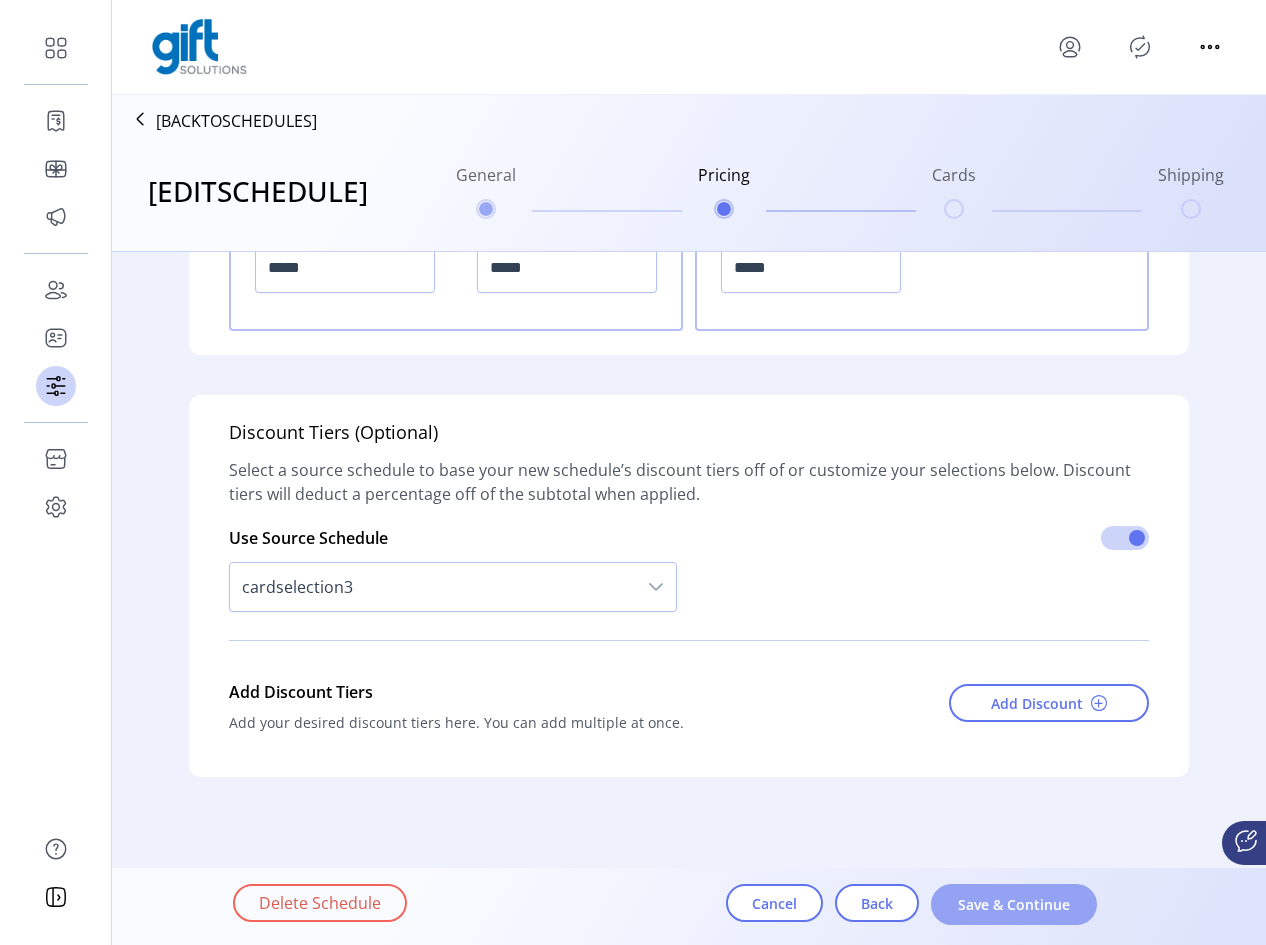 click on "Save & Continue" at bounding box center [1014, 904] 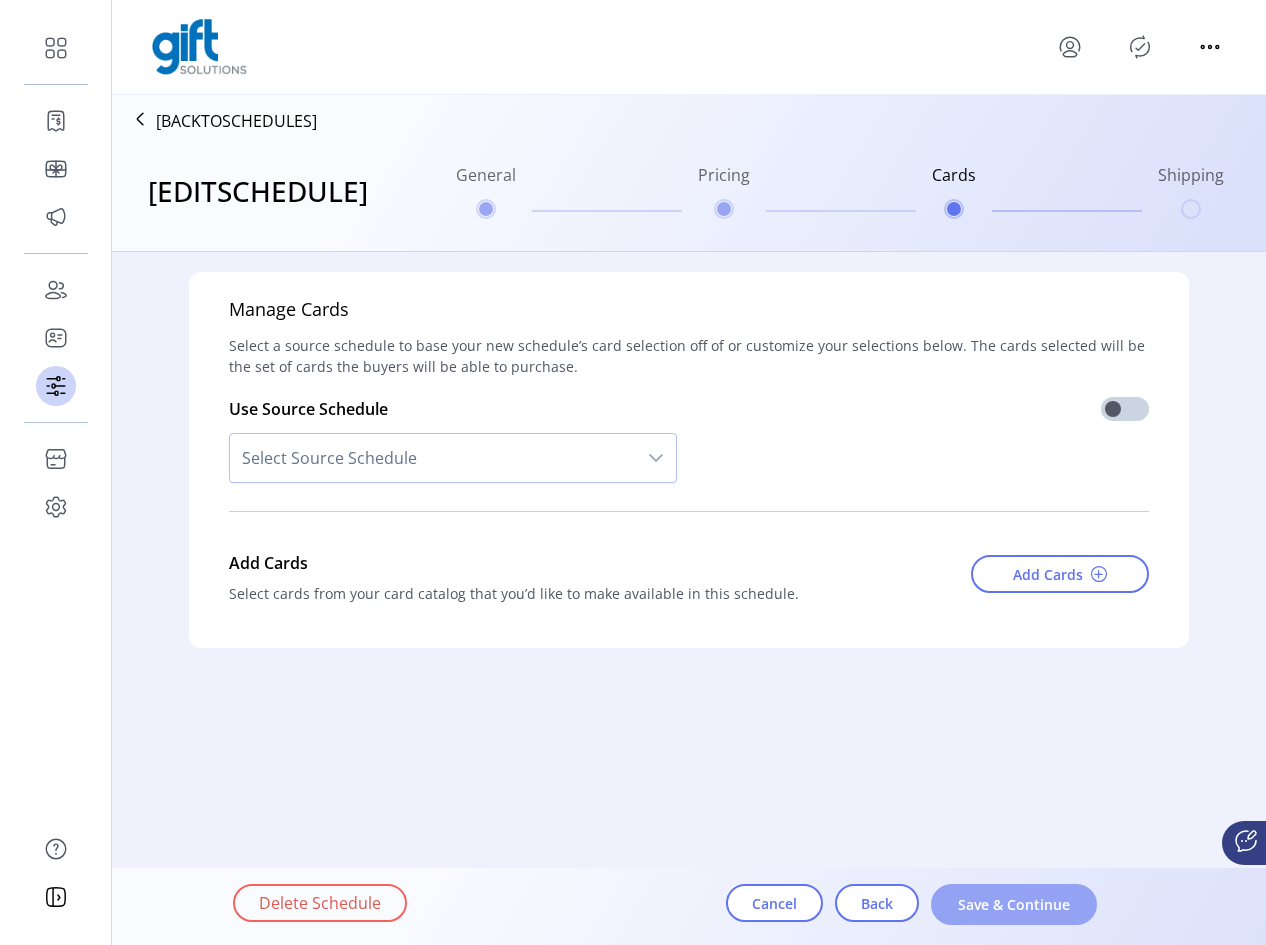 scroll, scrollTop: 0, scrollLeft: 0, axis: both 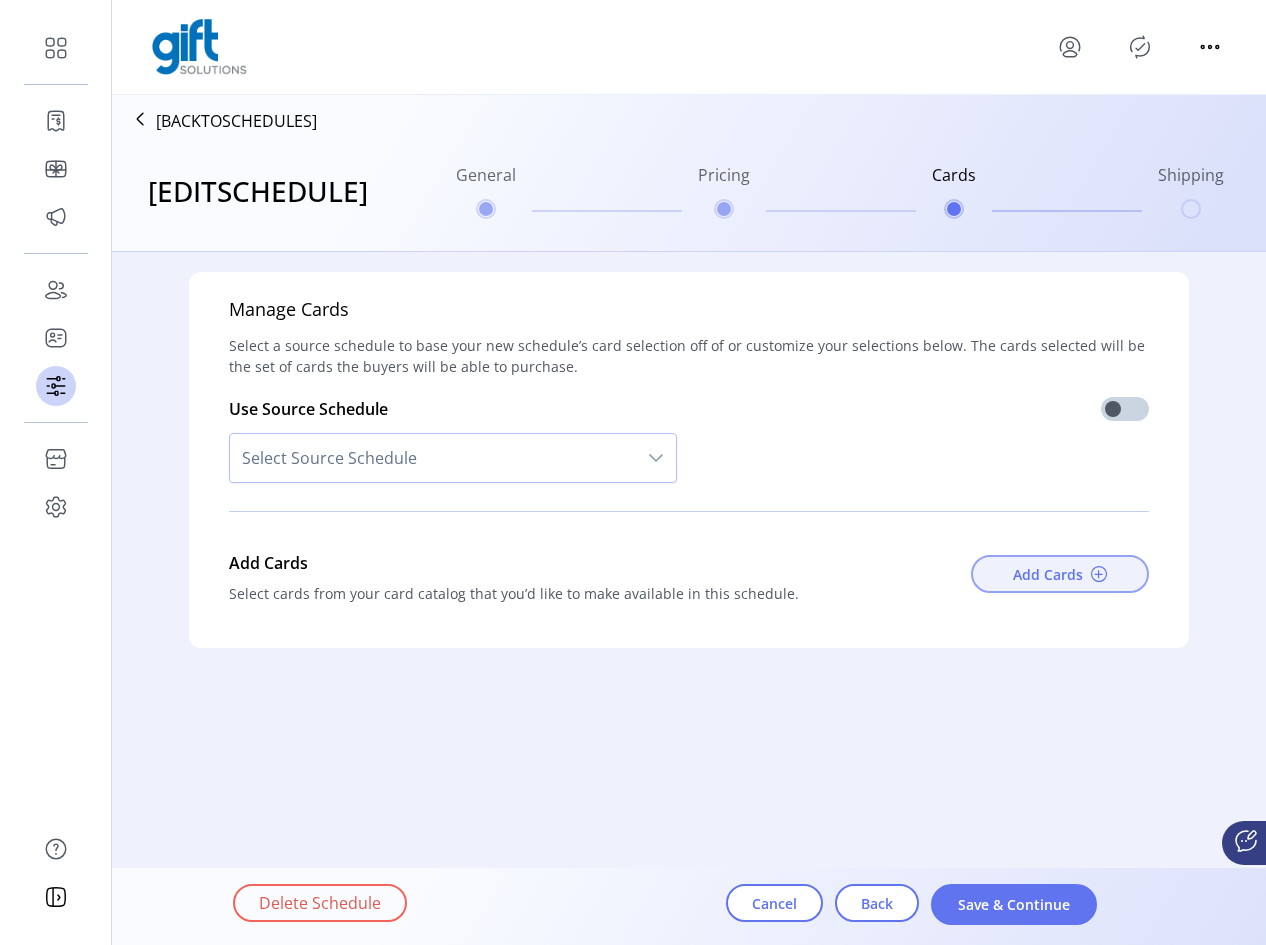 click on "Add Cards" at bounding box center [1048, 574] 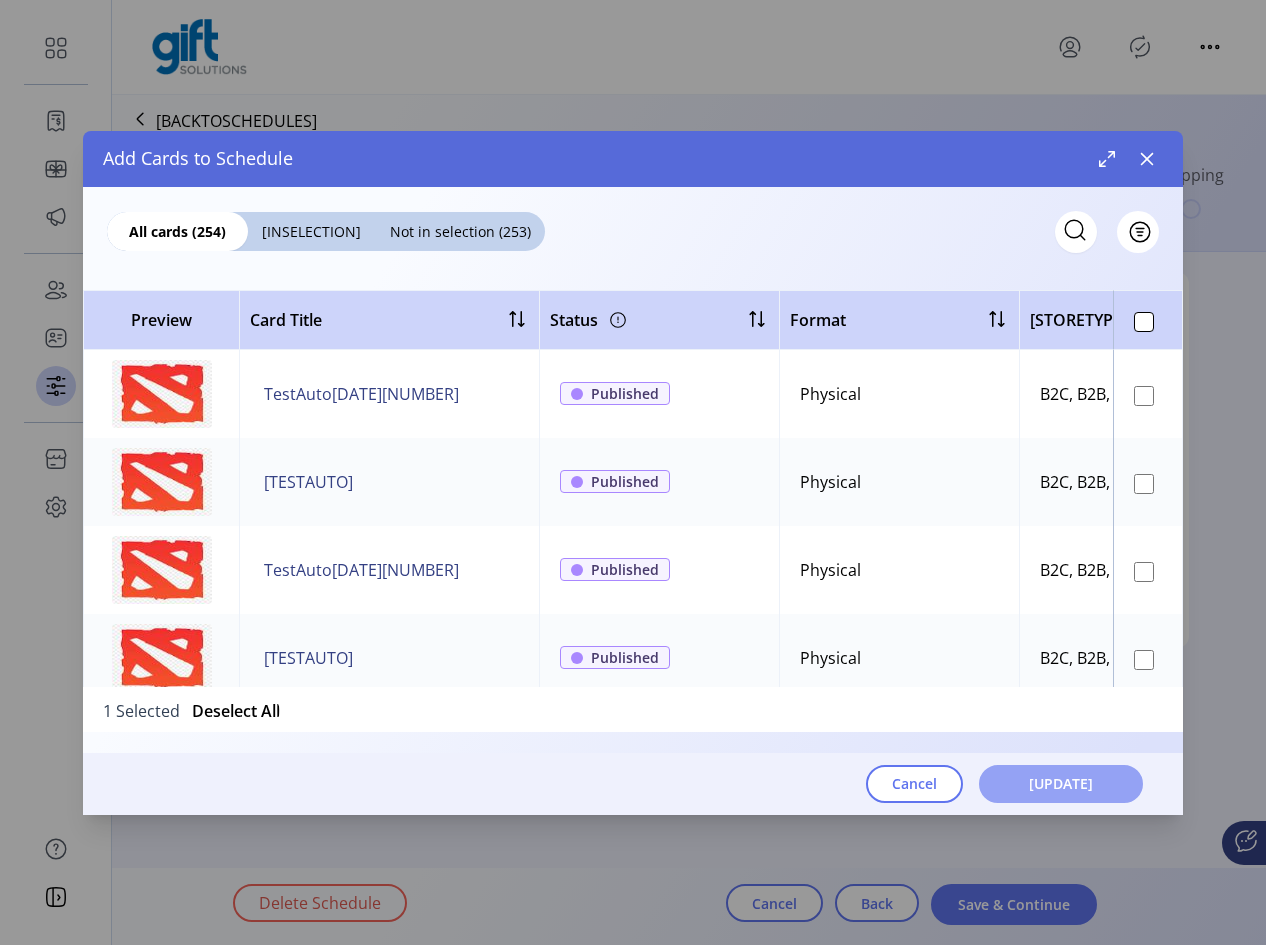 click on "[UPDATE]" at bounding box center (1061, 783) 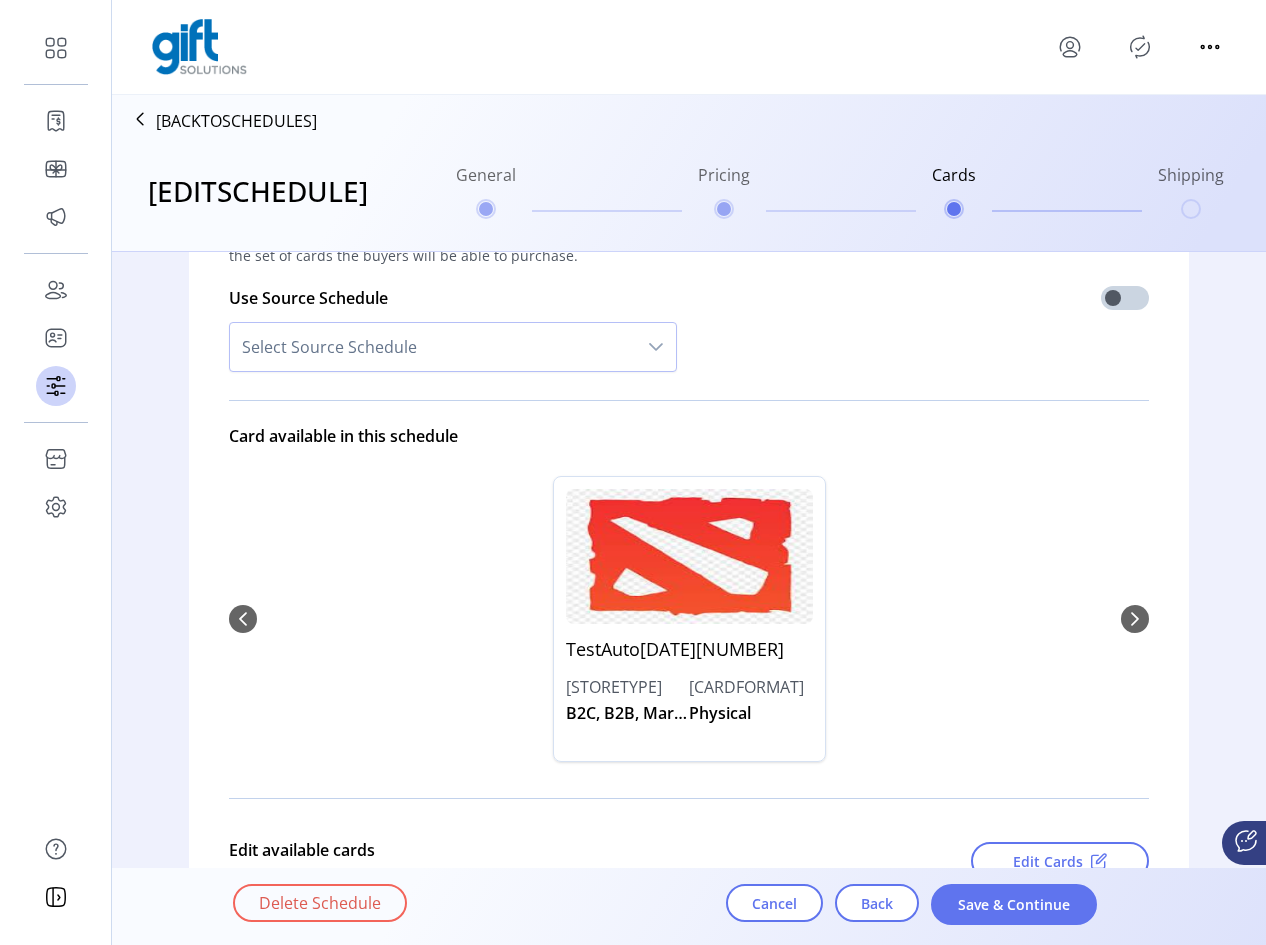 scroll, scrollTop: 271, scrollLeft: 0, axis: vertical 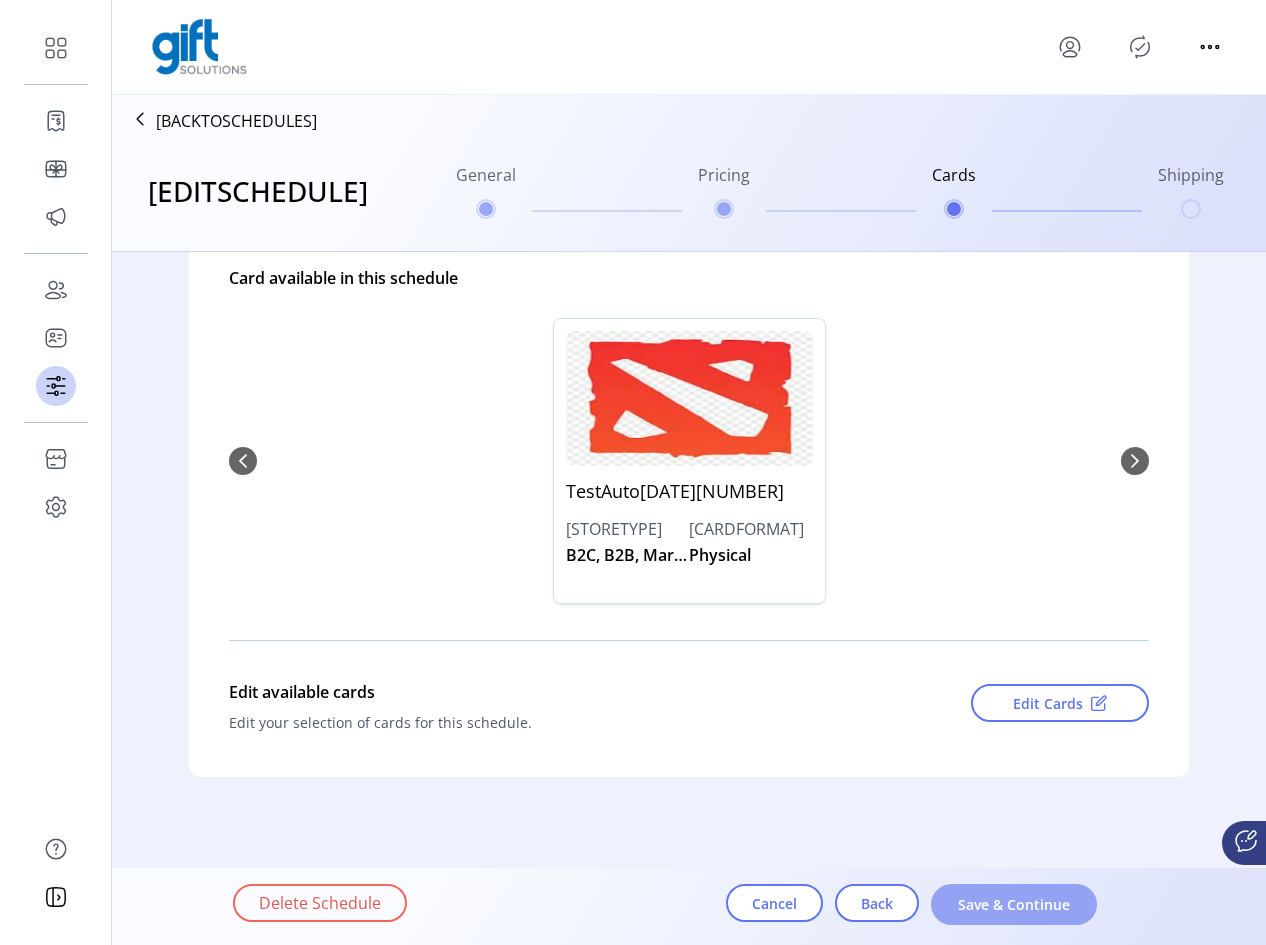 click on "Save & Continue" at bounding box center (1014, 904) 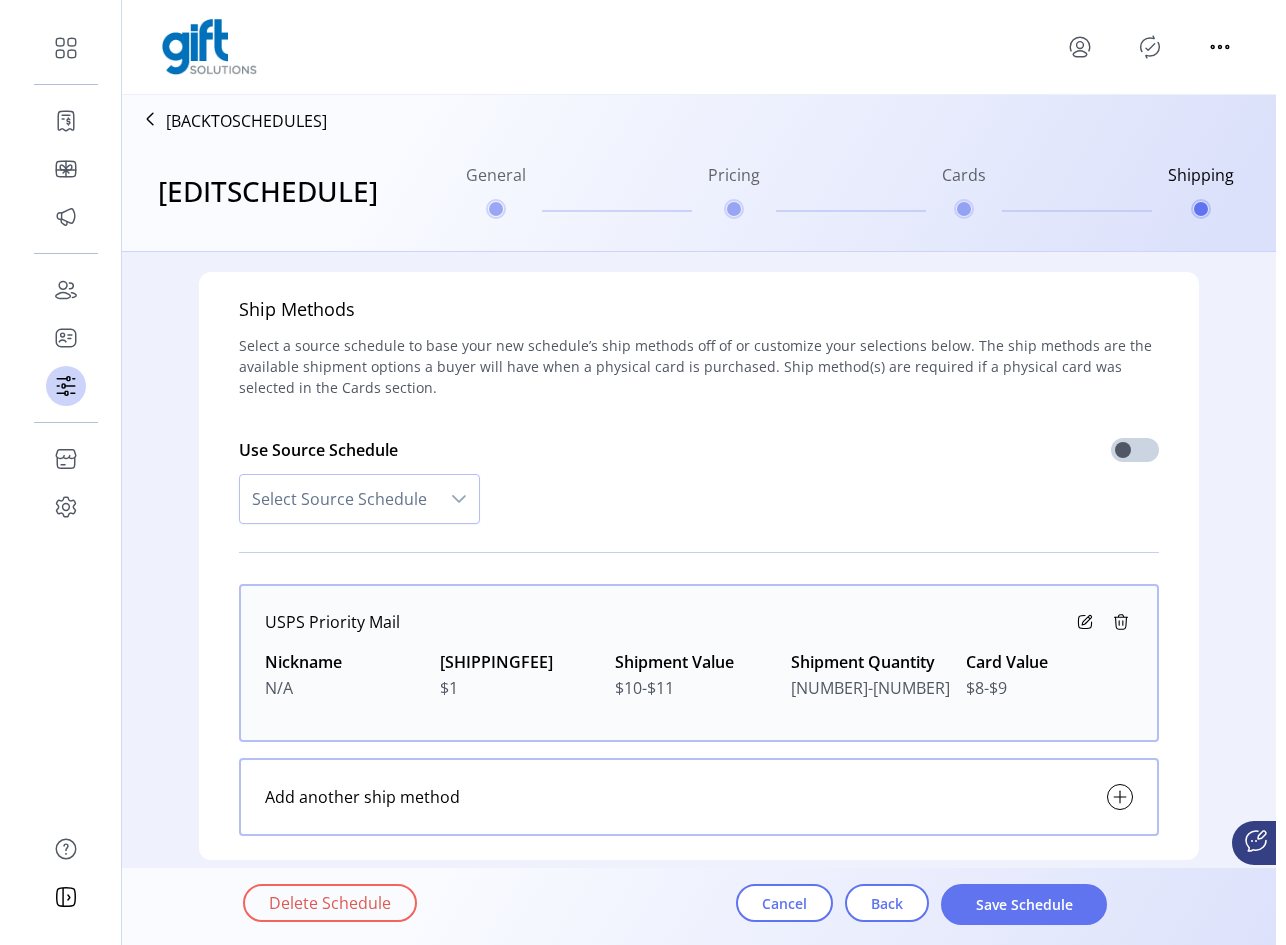 scroll, scrollTop: 83, scrollLeft: 0, axis: vertical 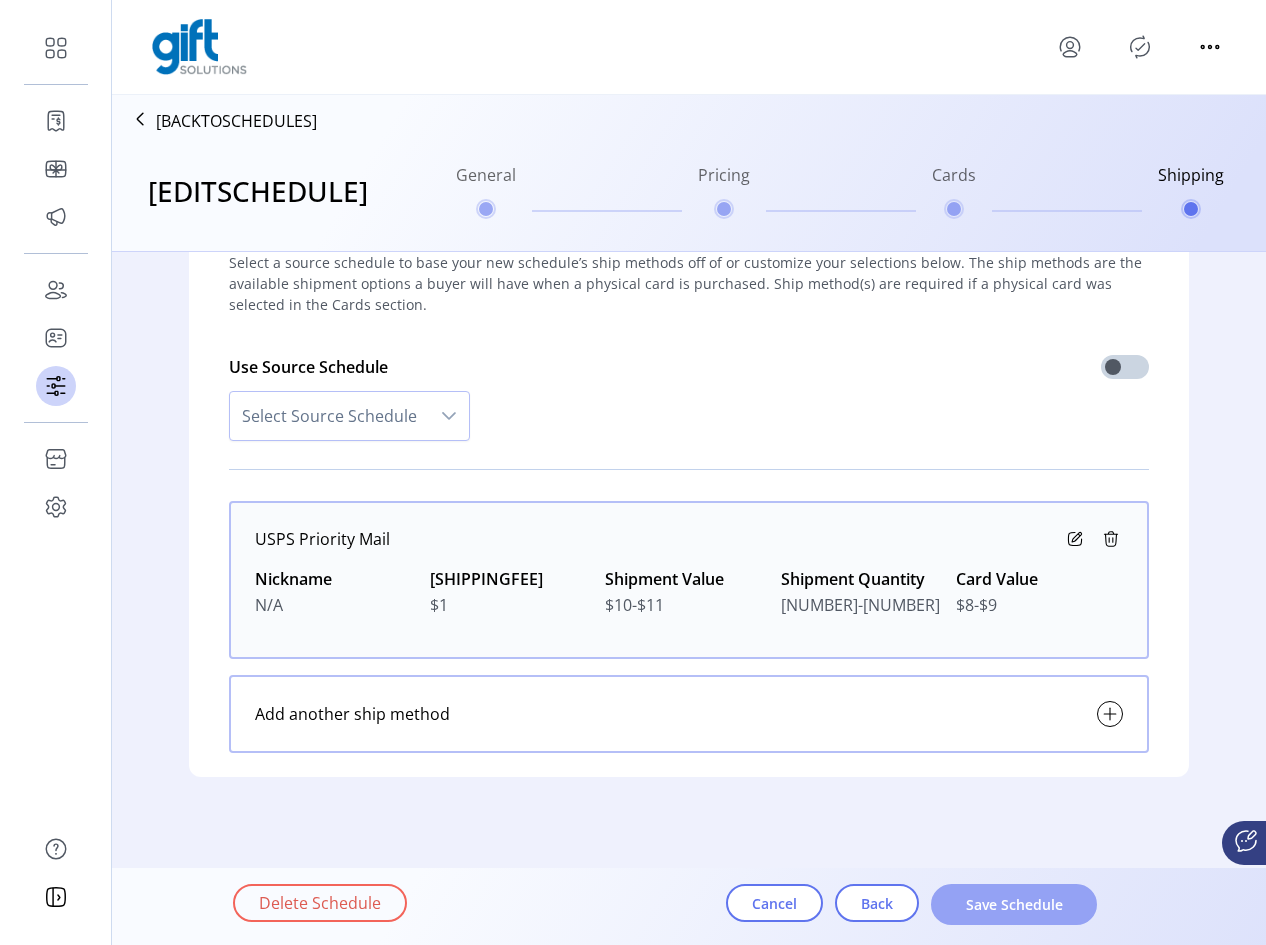 click on "Save Schedule" at bounding box center [1014, 904] 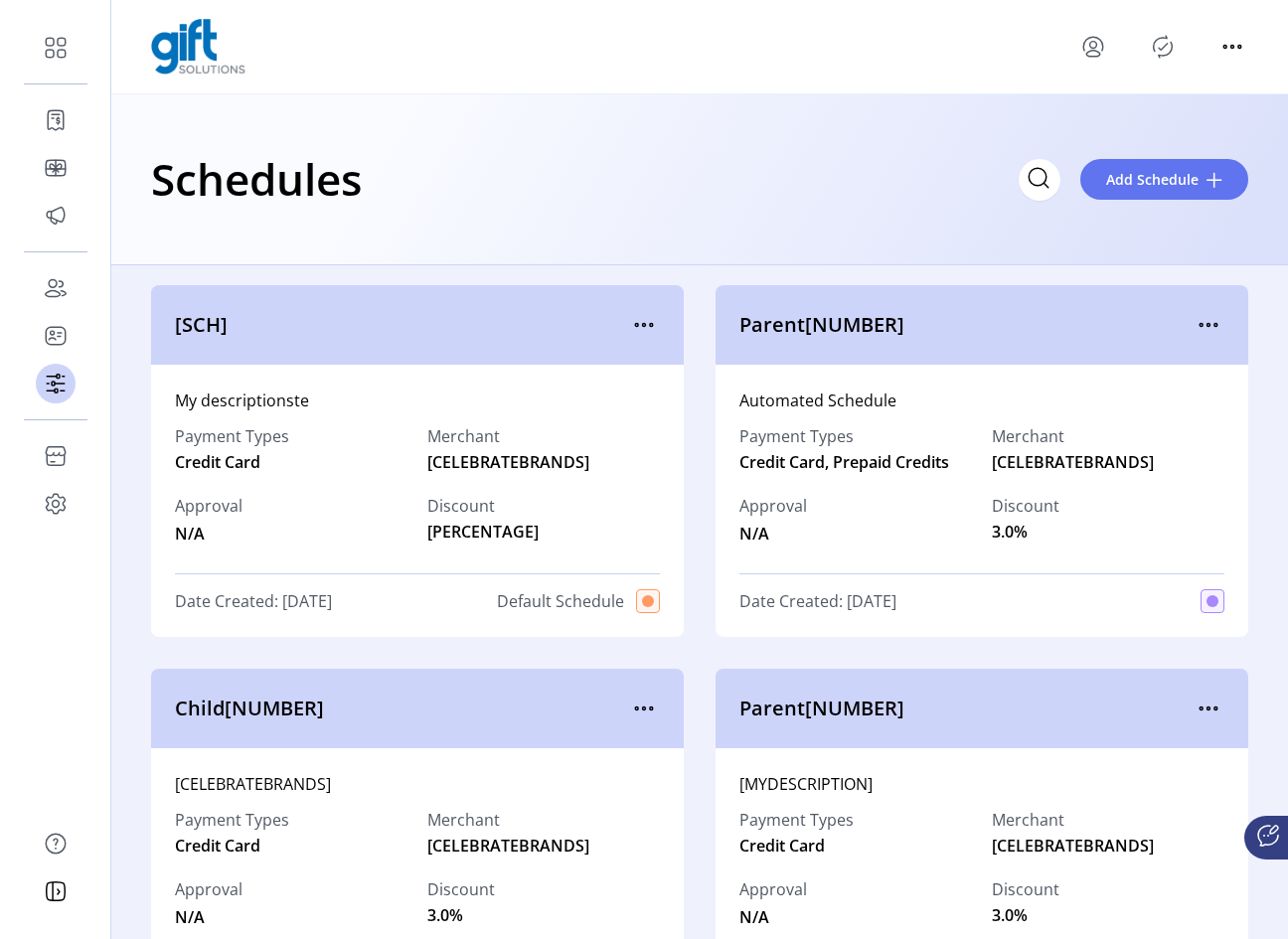 click at bounding box center [1163, 47] 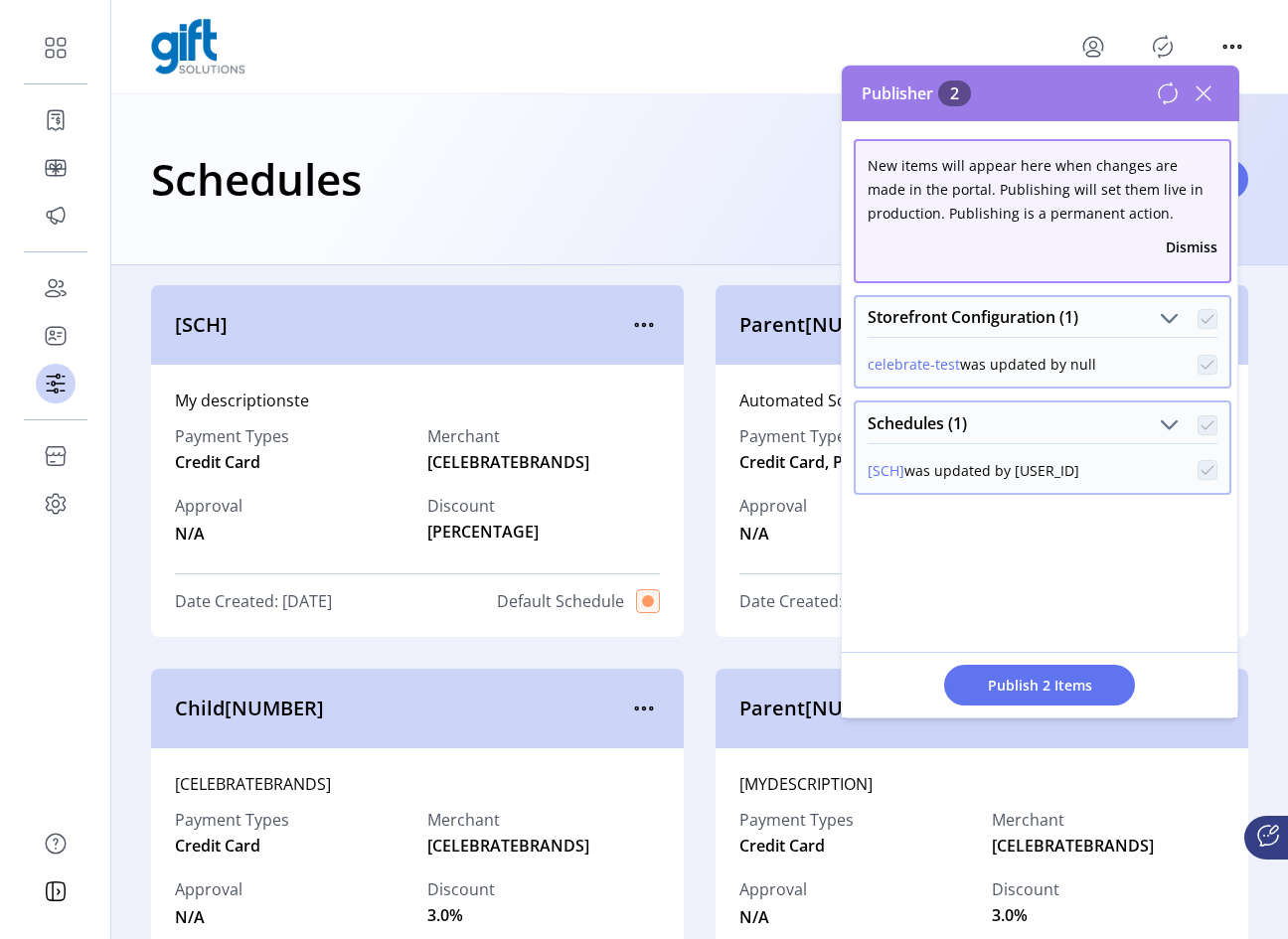 click on "celebrate-test" at bounding box center (913, 364) 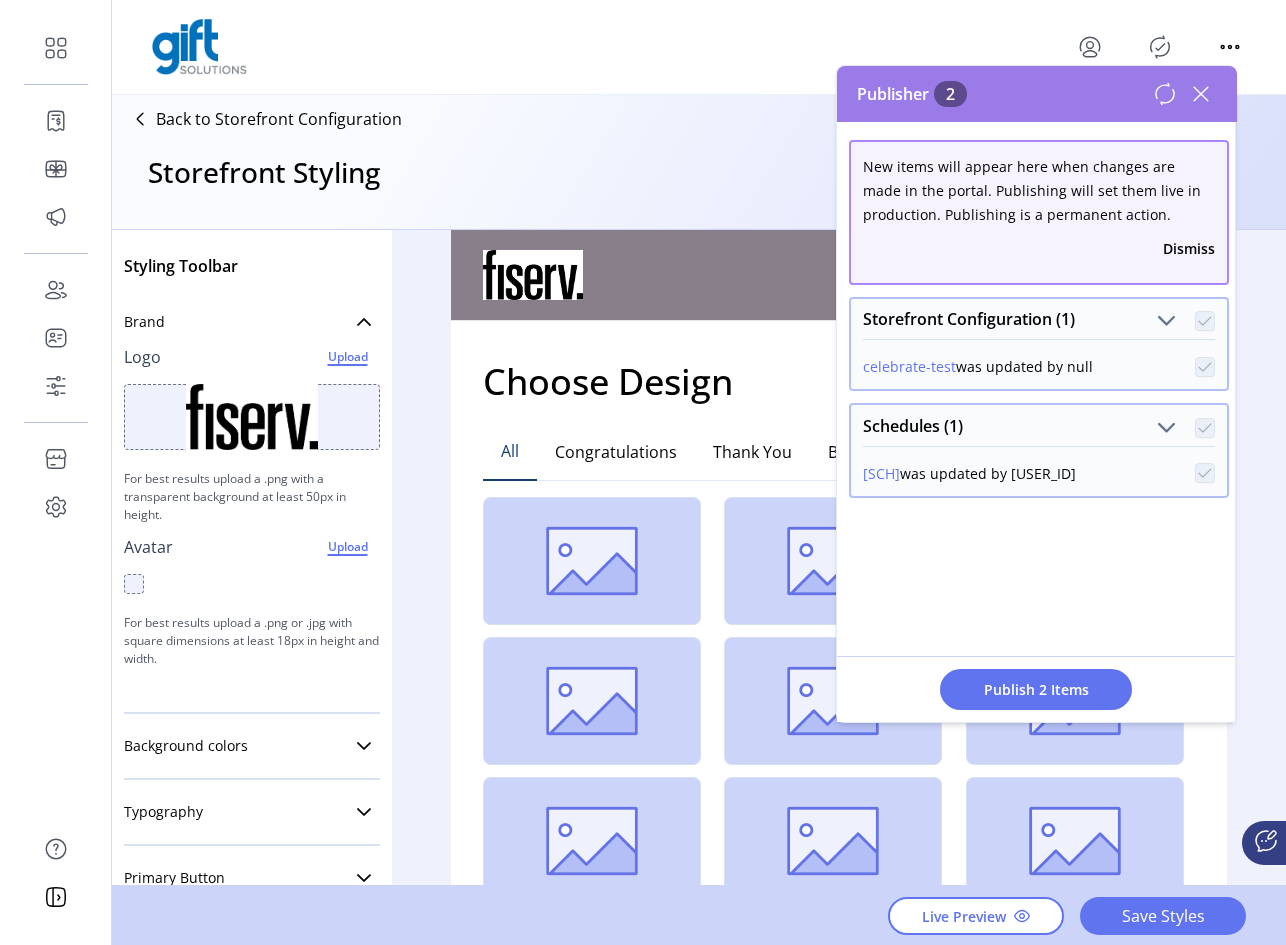 click at bounding box center [1201, 94] 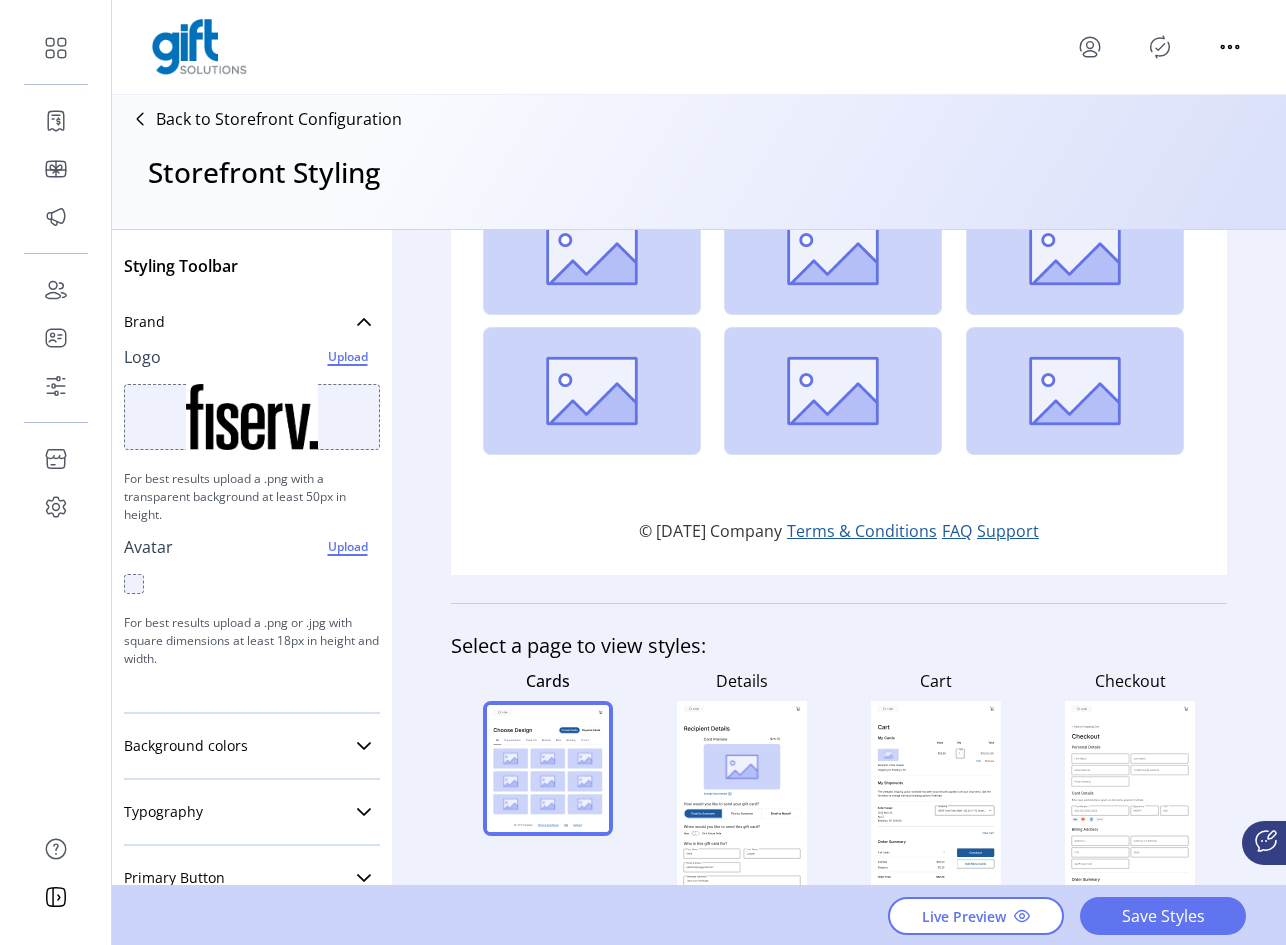 scroll, scrollTop: 528, scrollLeft: 0, axis: vertical 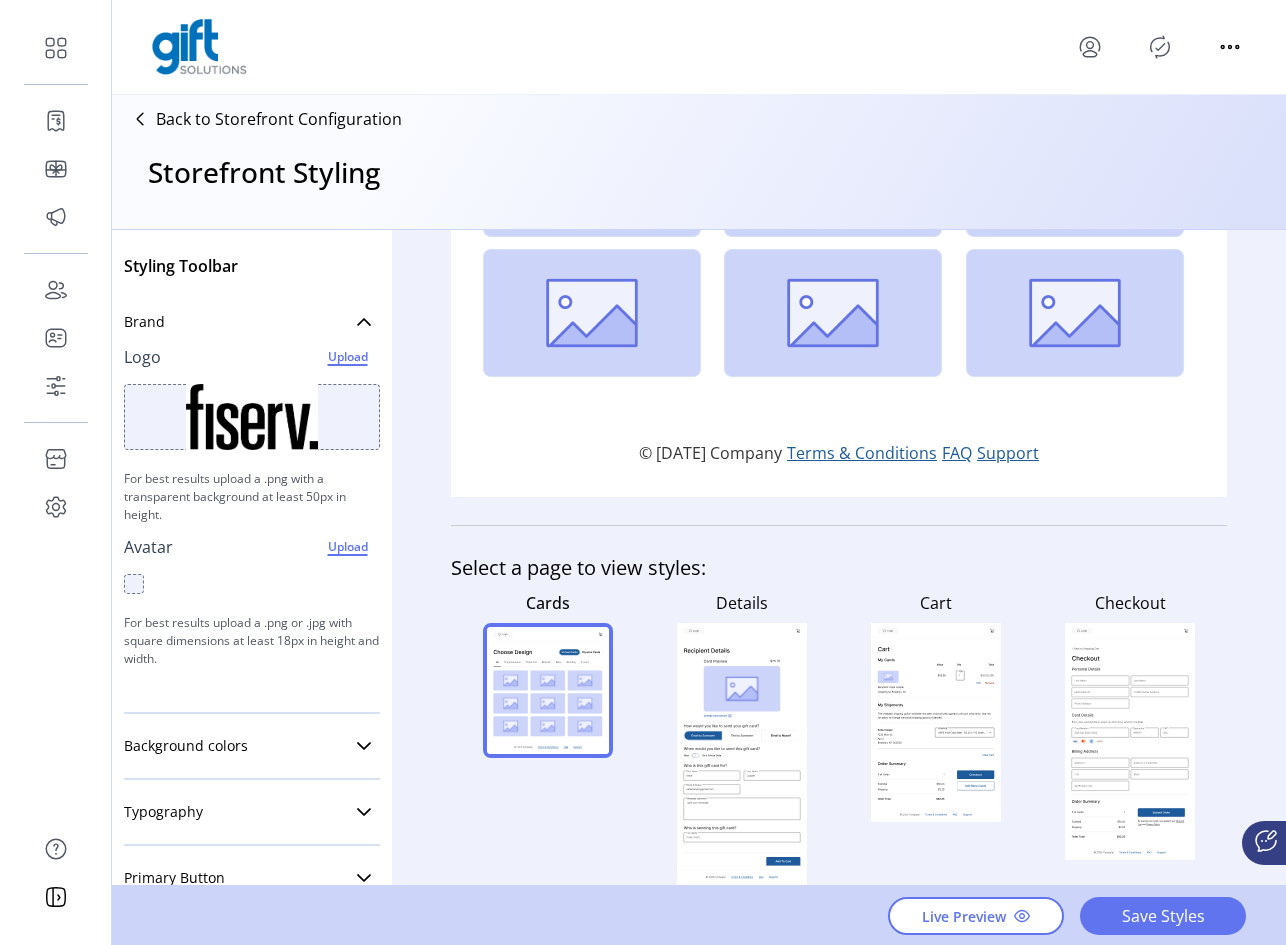 click at bounding box center (581, 652) 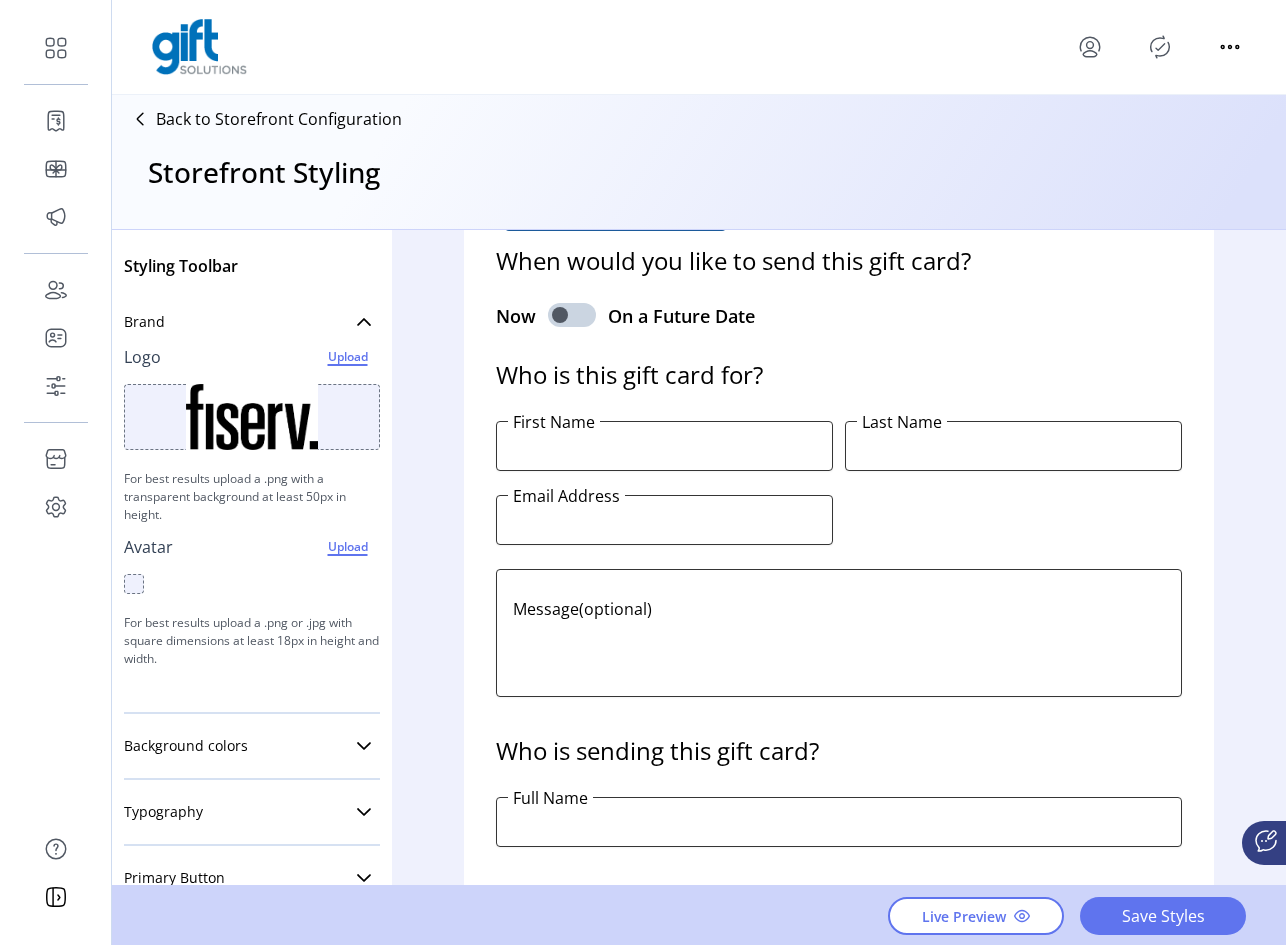 scroll, scrollTop: 1300, scrollLeft: 0, axis: vertical 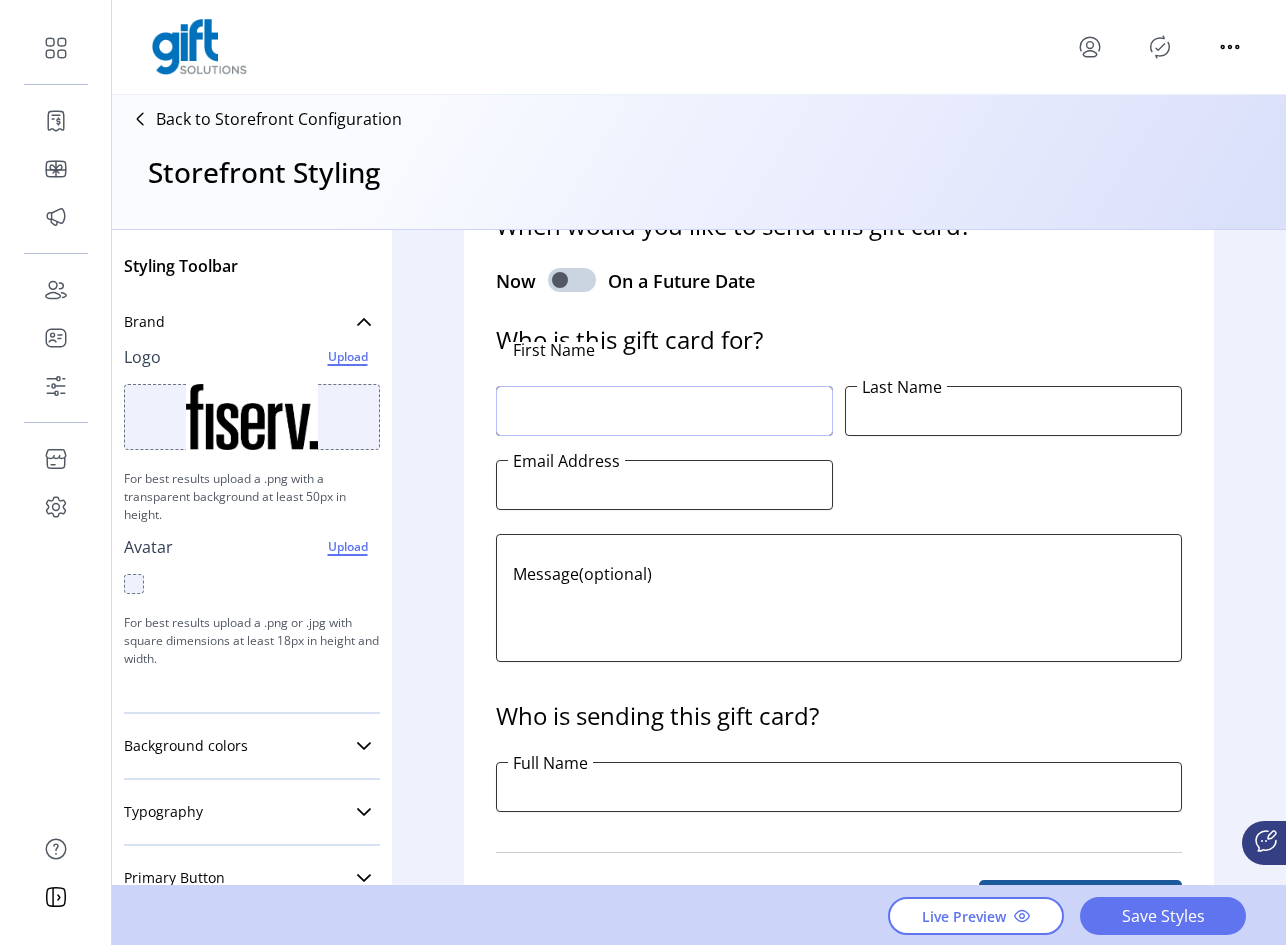 click on "First Name" at bounding box center (664, 411) 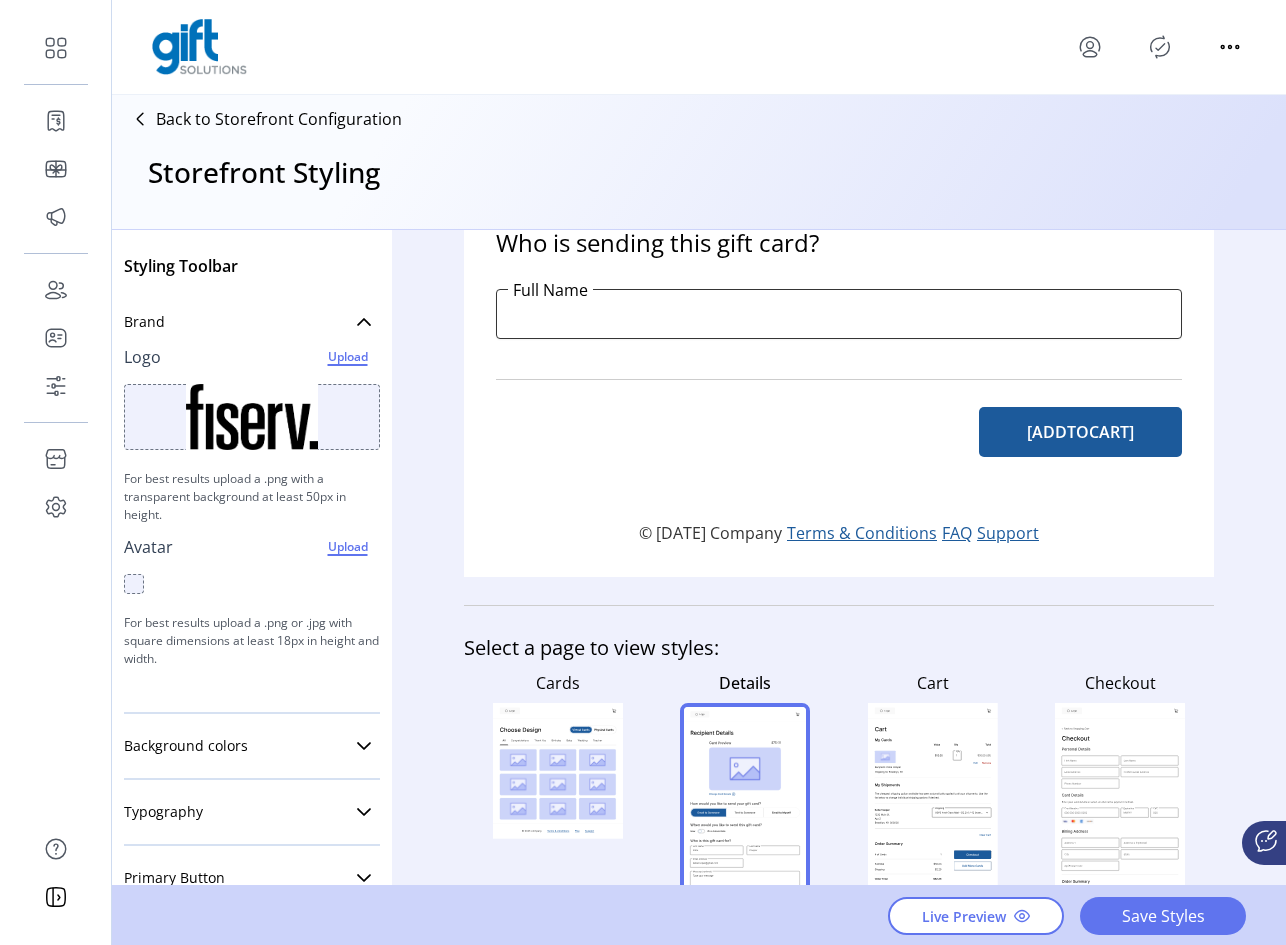 scroll, scrollTop: 1845, scrollLeft: 0, axis: vertical 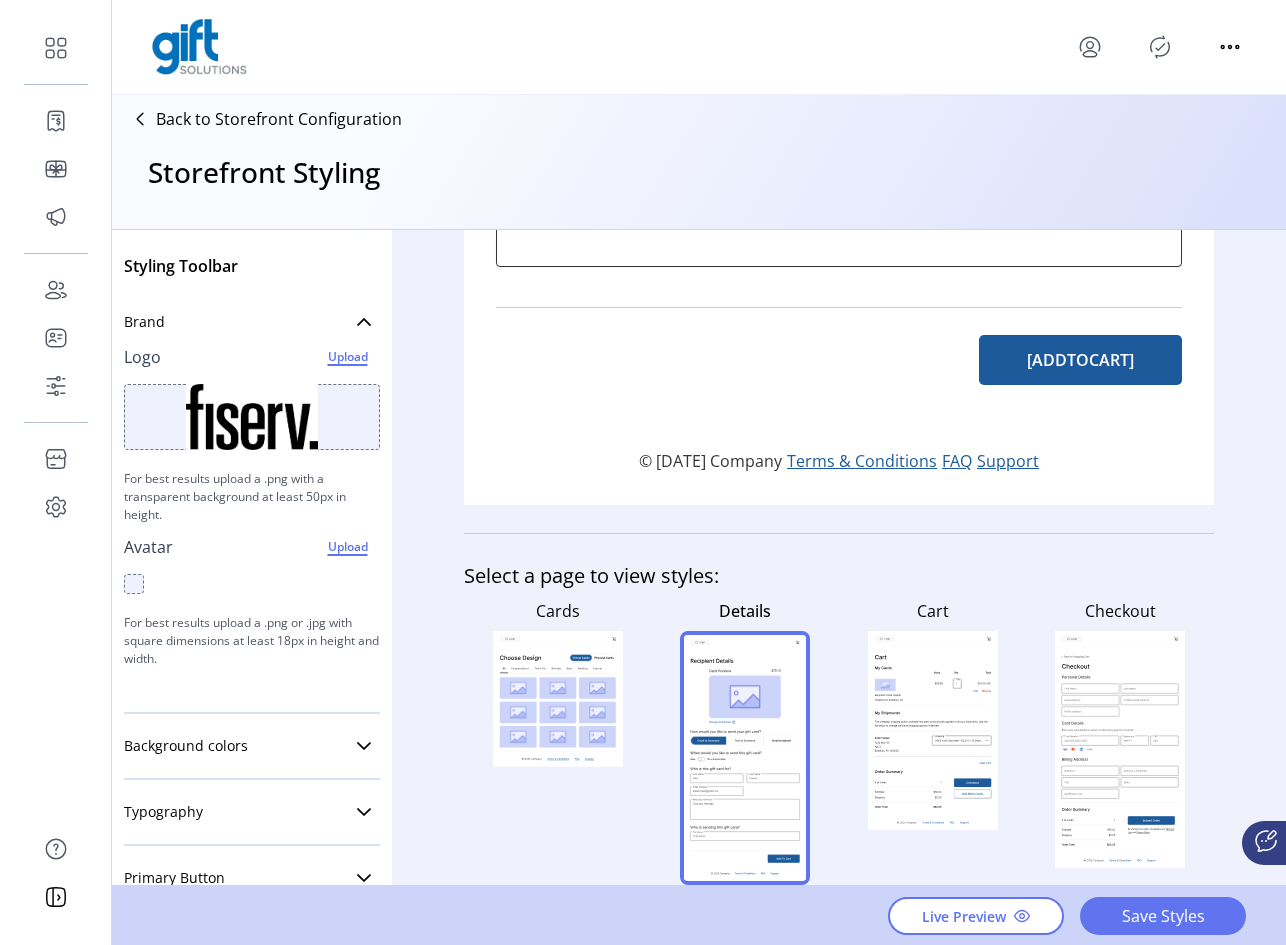 click at bounding box center [1090, 740] 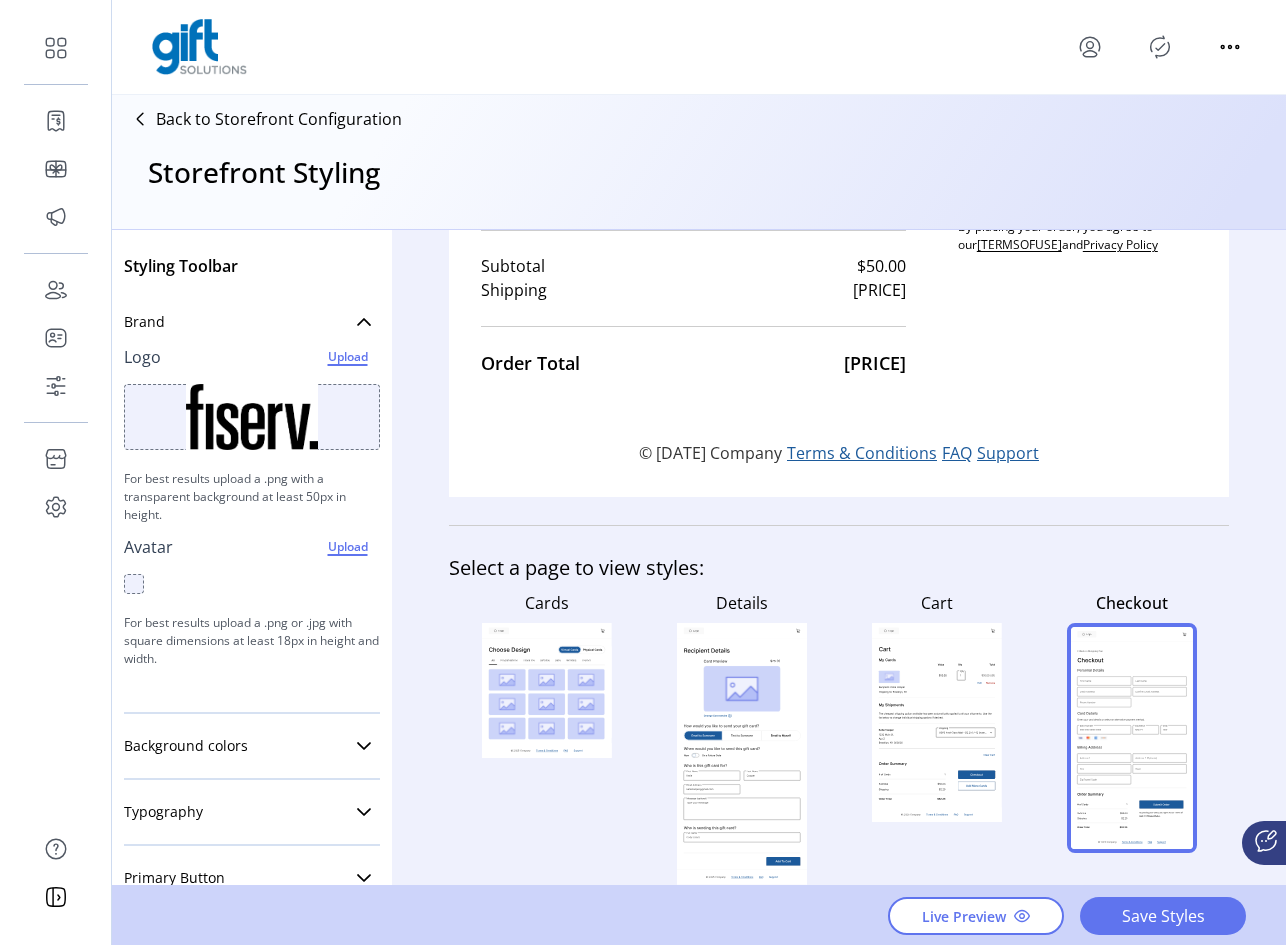 scroll, scrollTop: 0, scrollLeft: 0, axis: both 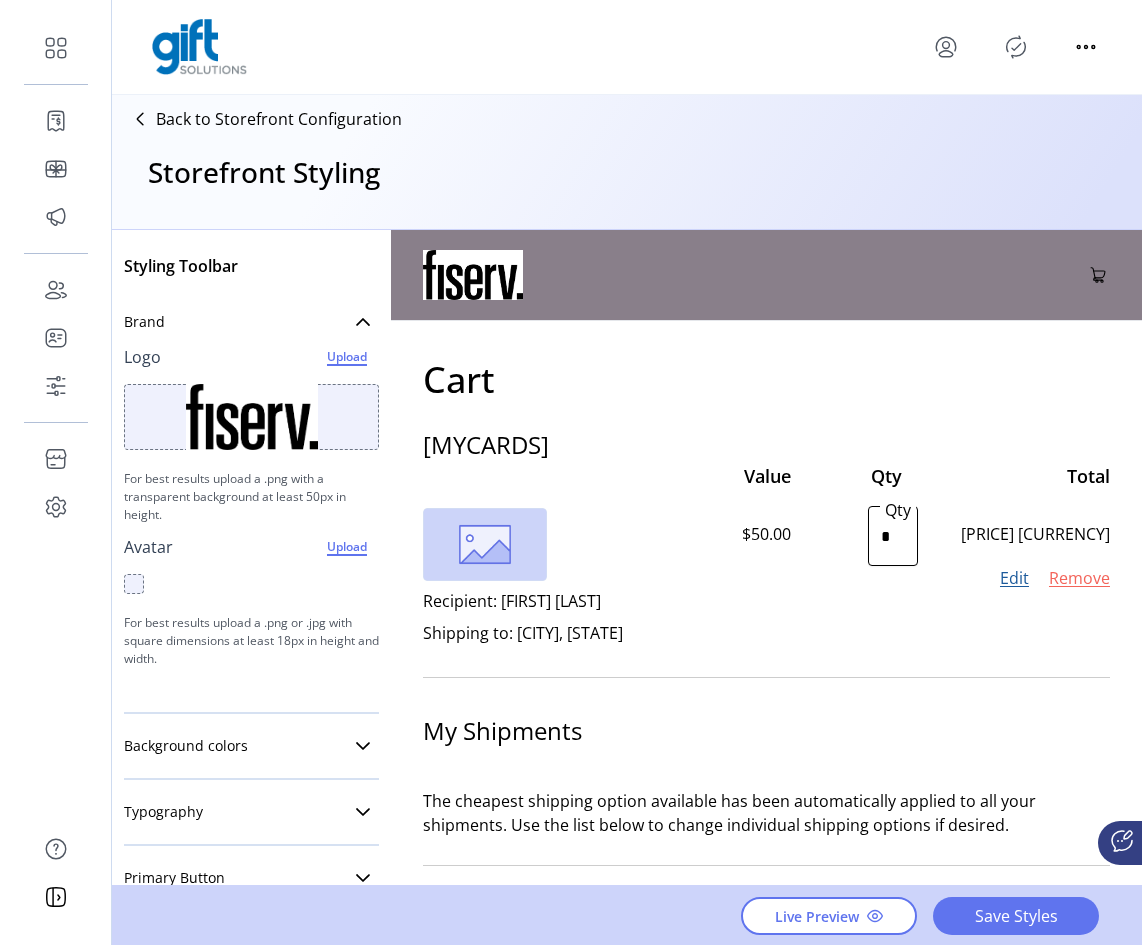 click at bounding box center [1016, 47] 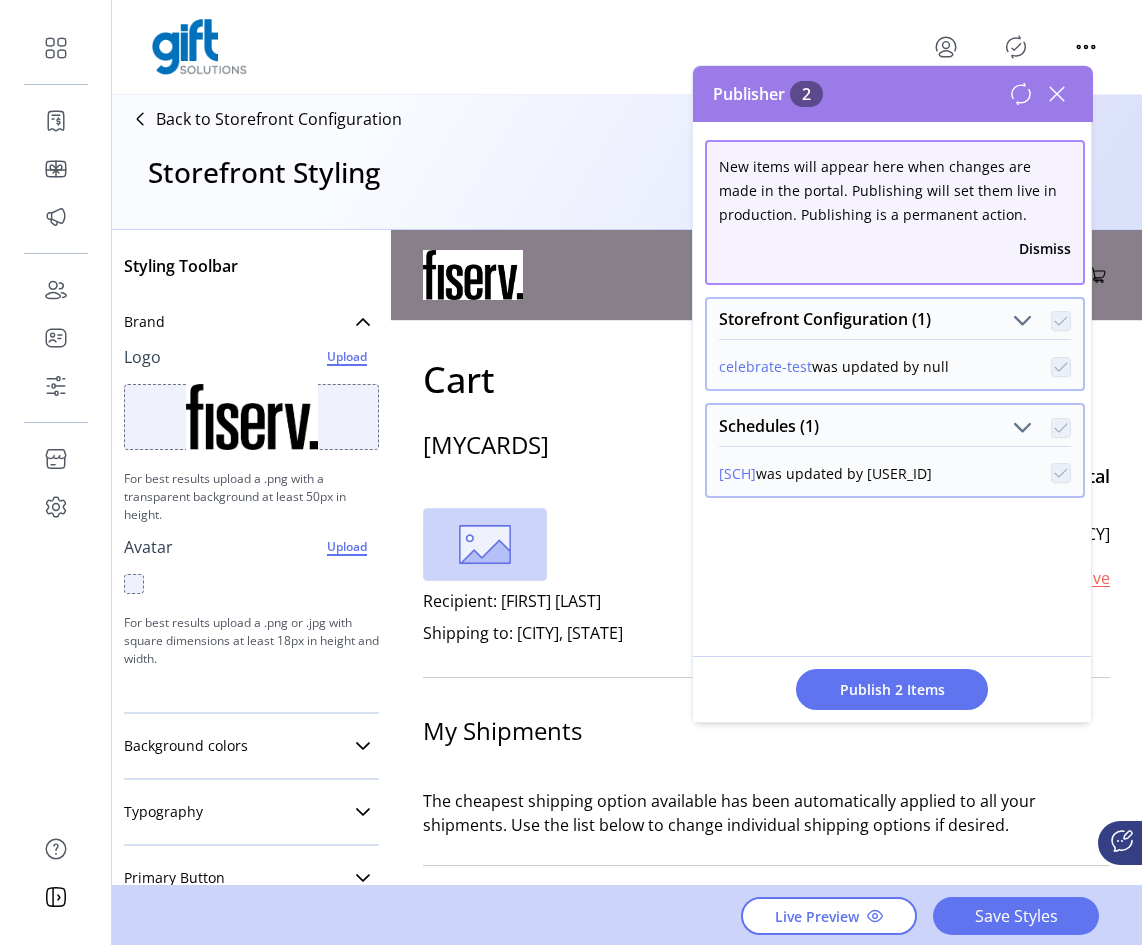 click at bounding box center (1057, 94) 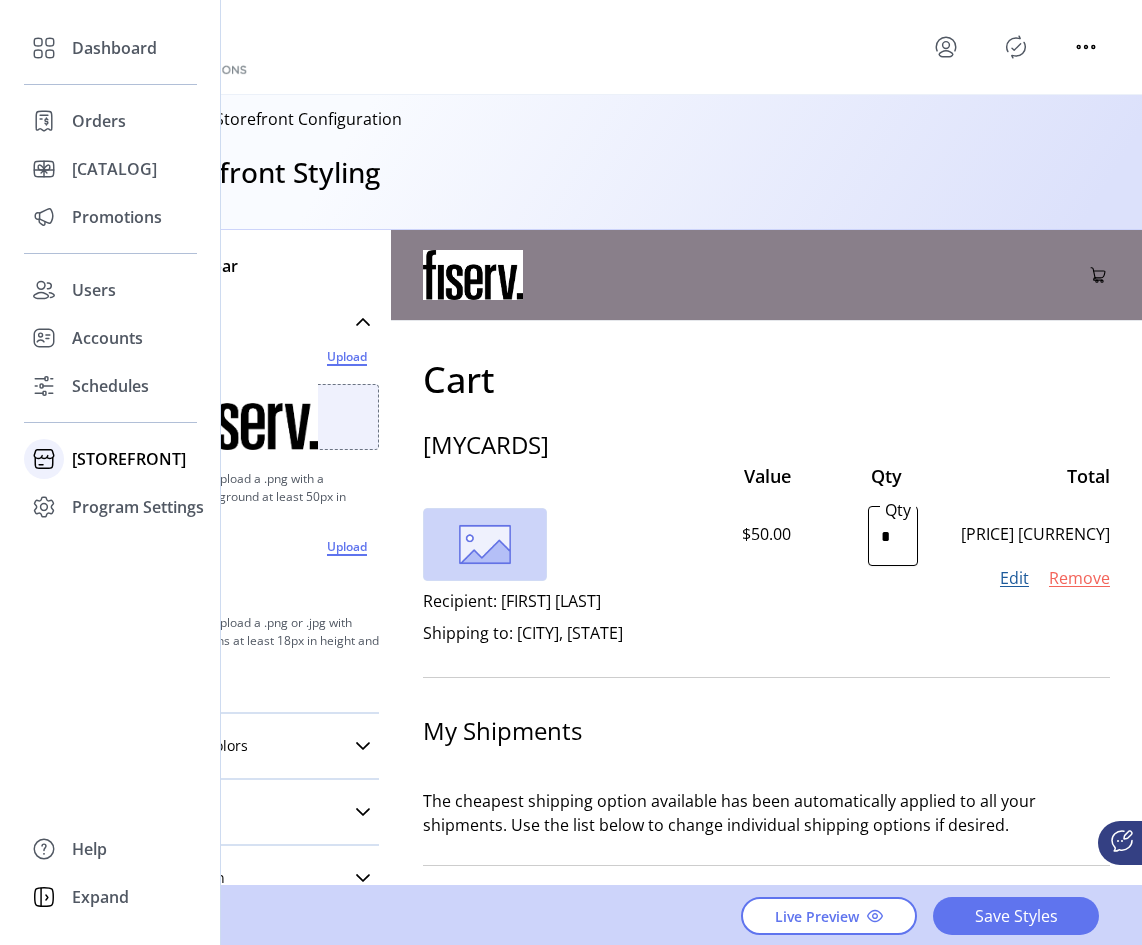 click on "[STOREFRONT]" at bounding box center (114, 48) 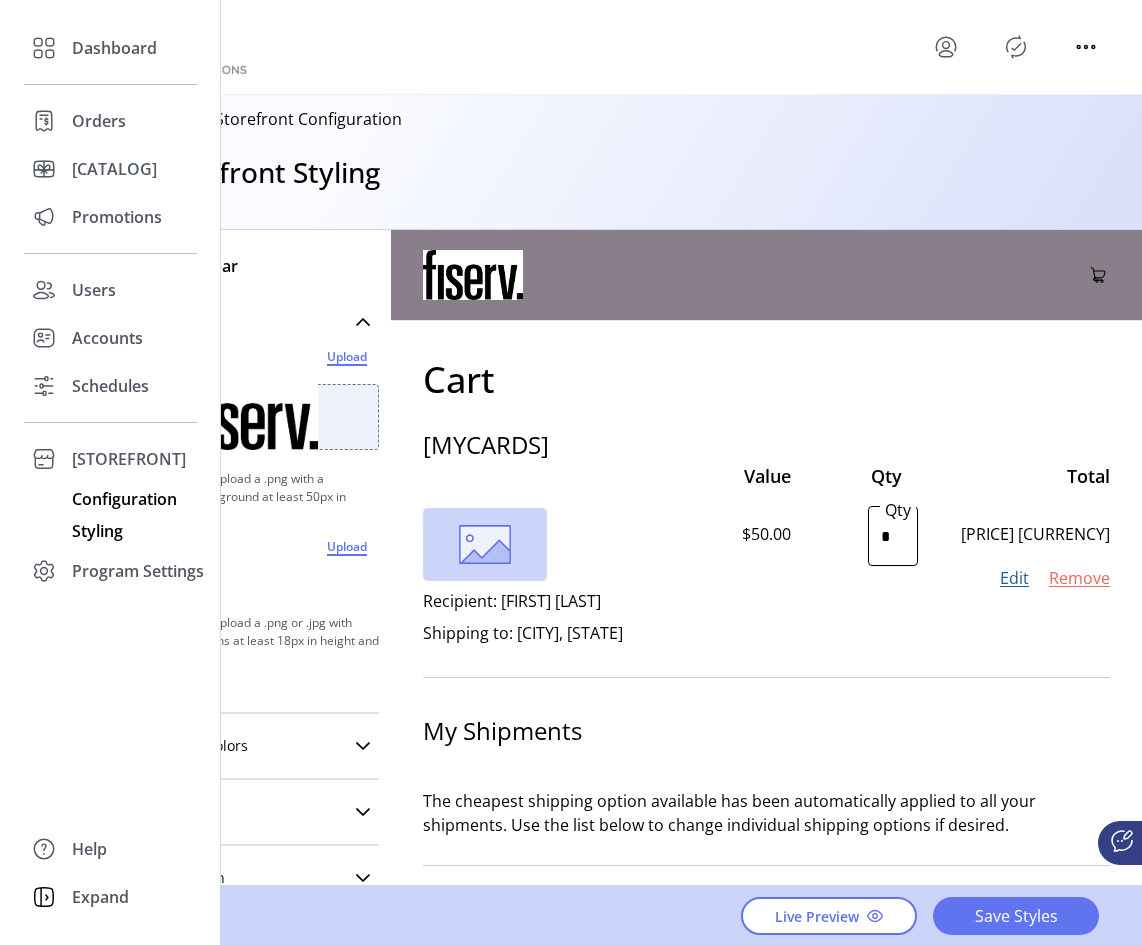 click on "Configuration" at bounding box center (114, 48) 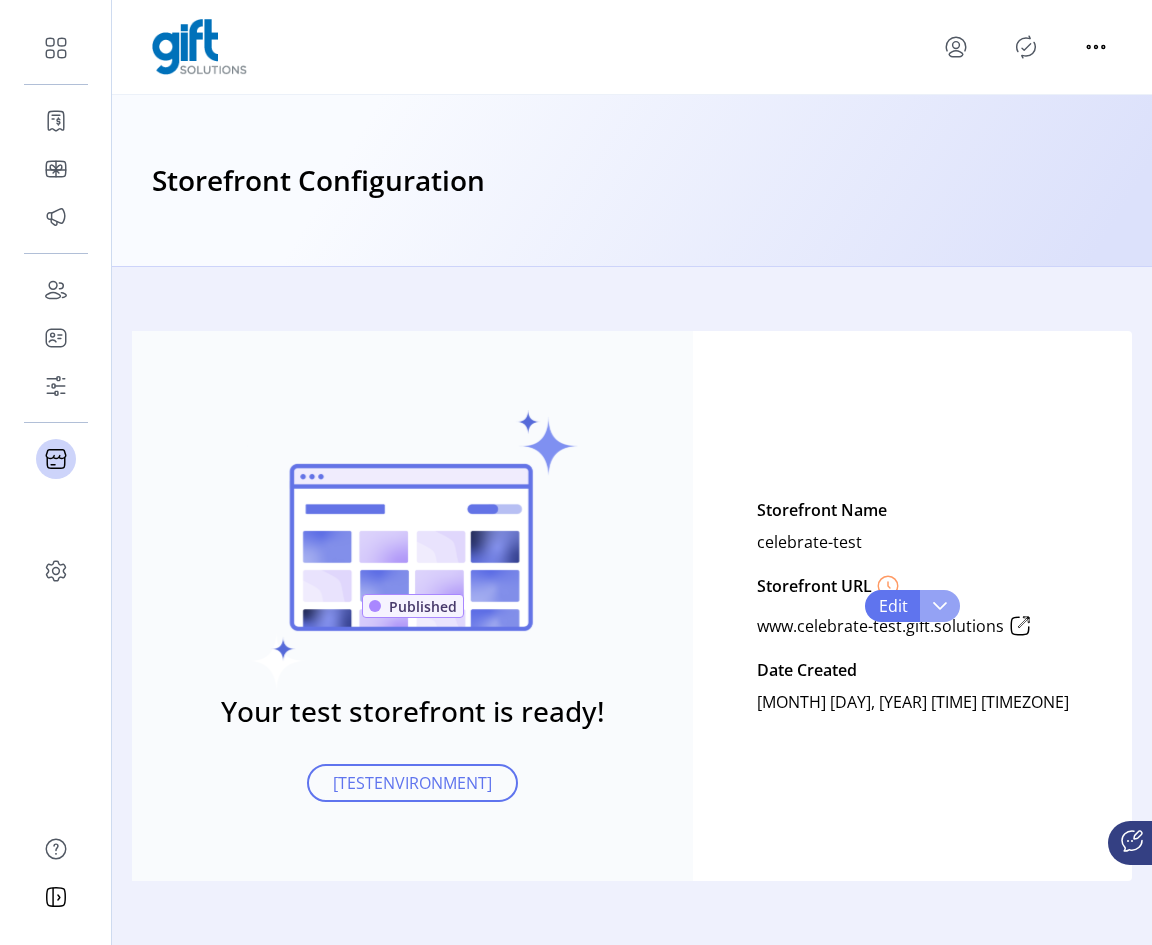 click at bounding box center [940, 606] 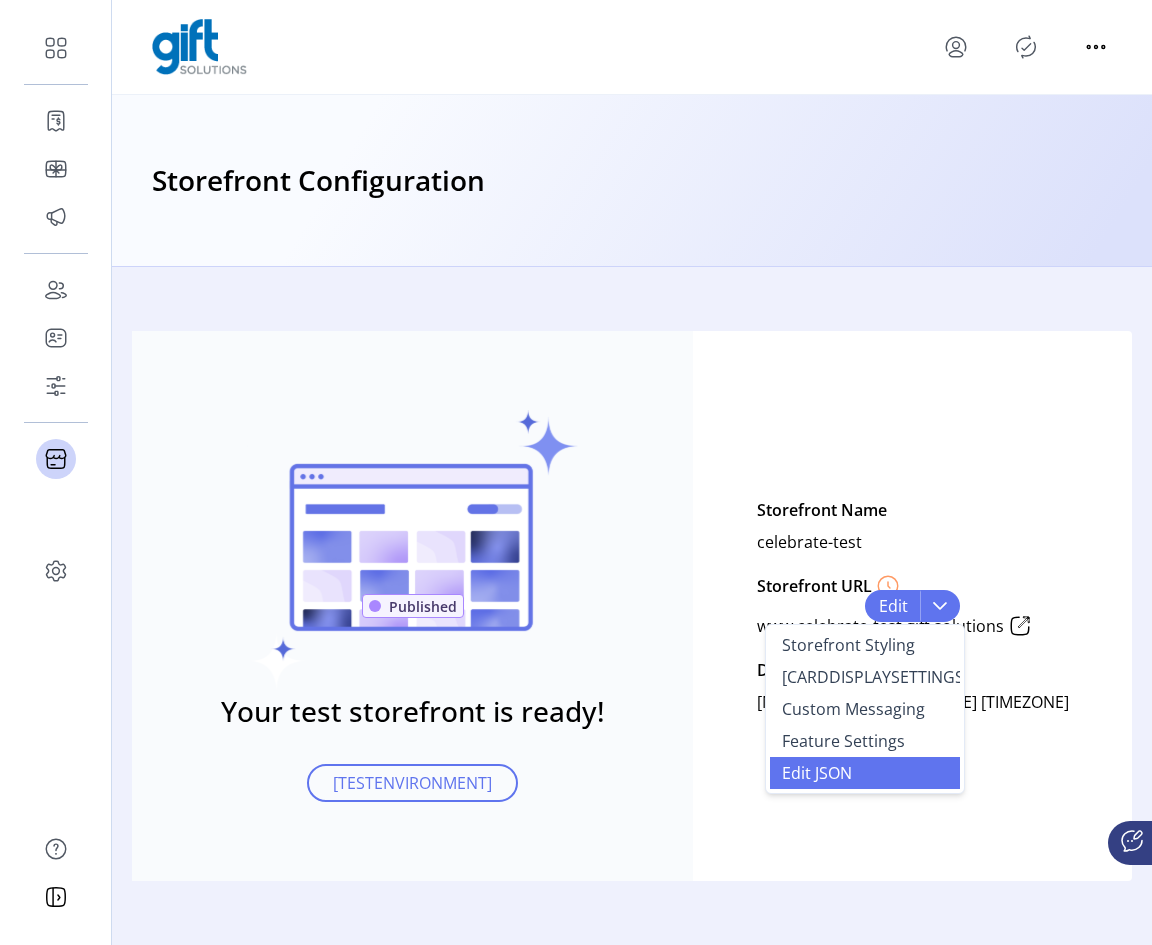 click on "Edit JSON" at bounding box center [865, 773] 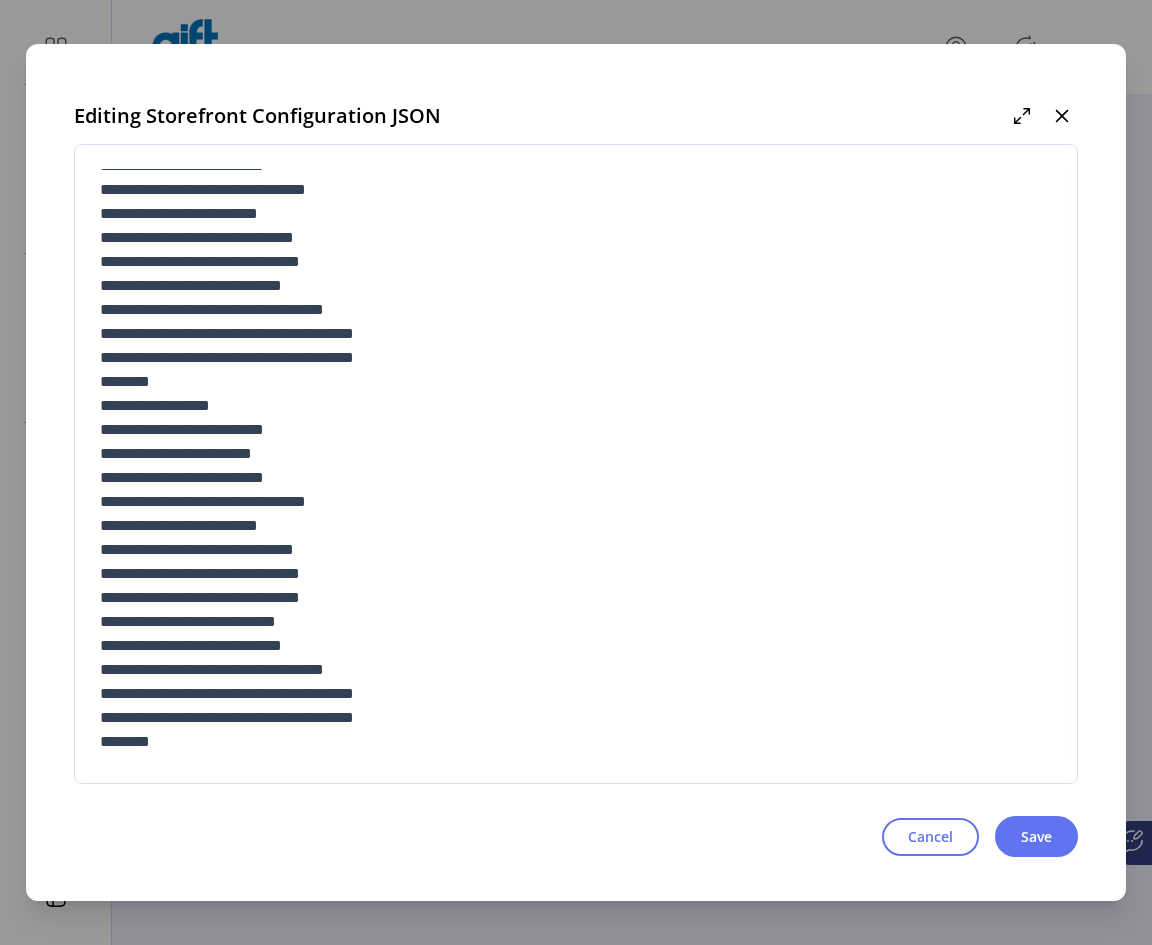 scroll, scrollTop: 1600, scrollLeft: 0, axis: vertical 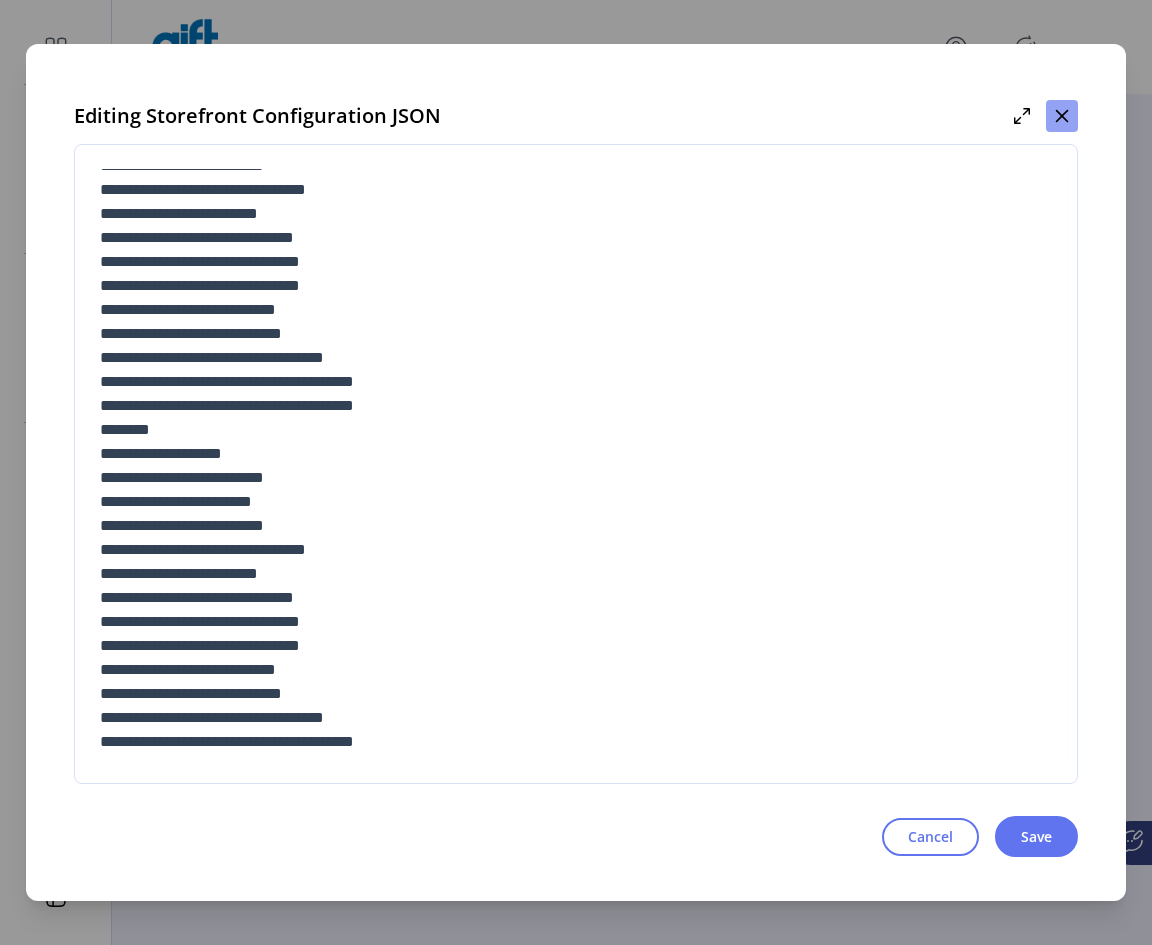 click at bounding box center (1062, 116) 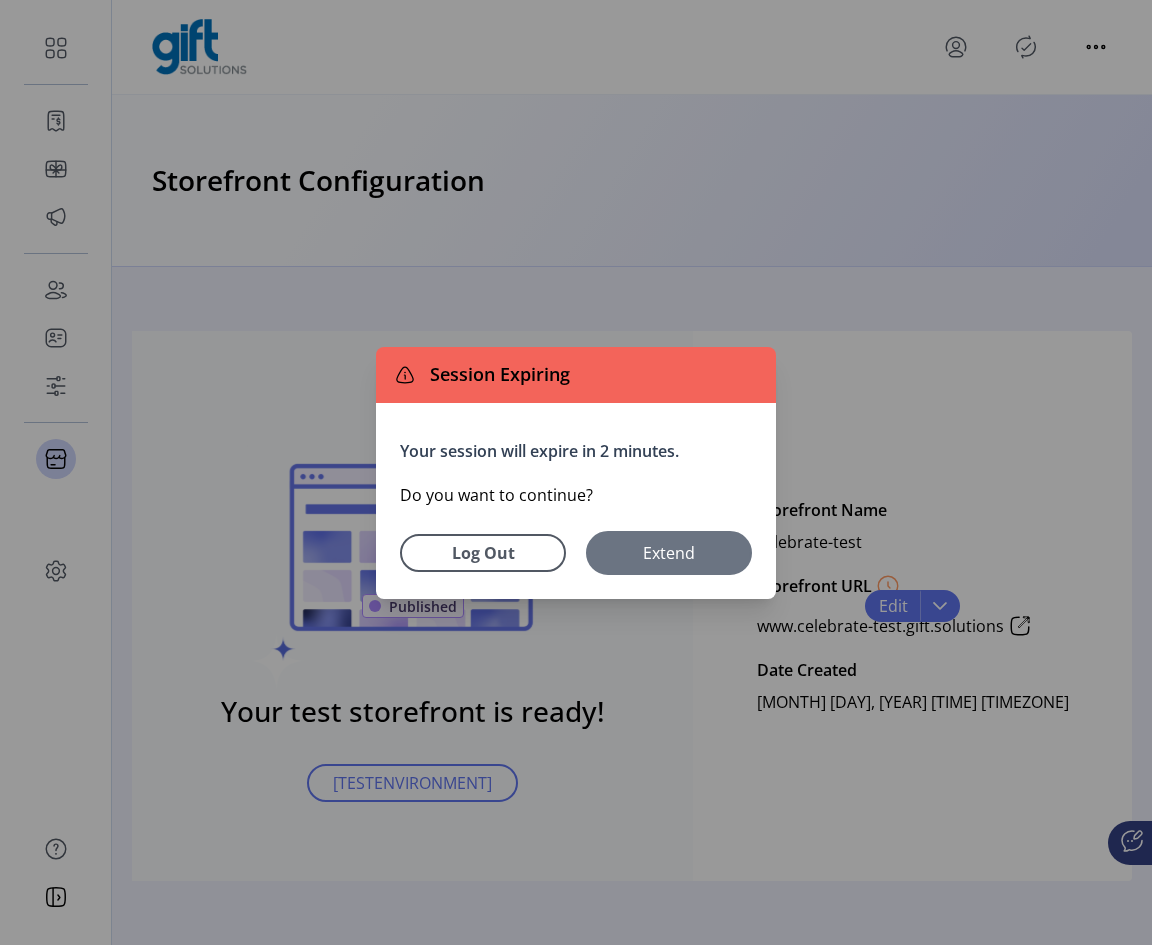 click on "Extend" at bounding box center (669, 553) 